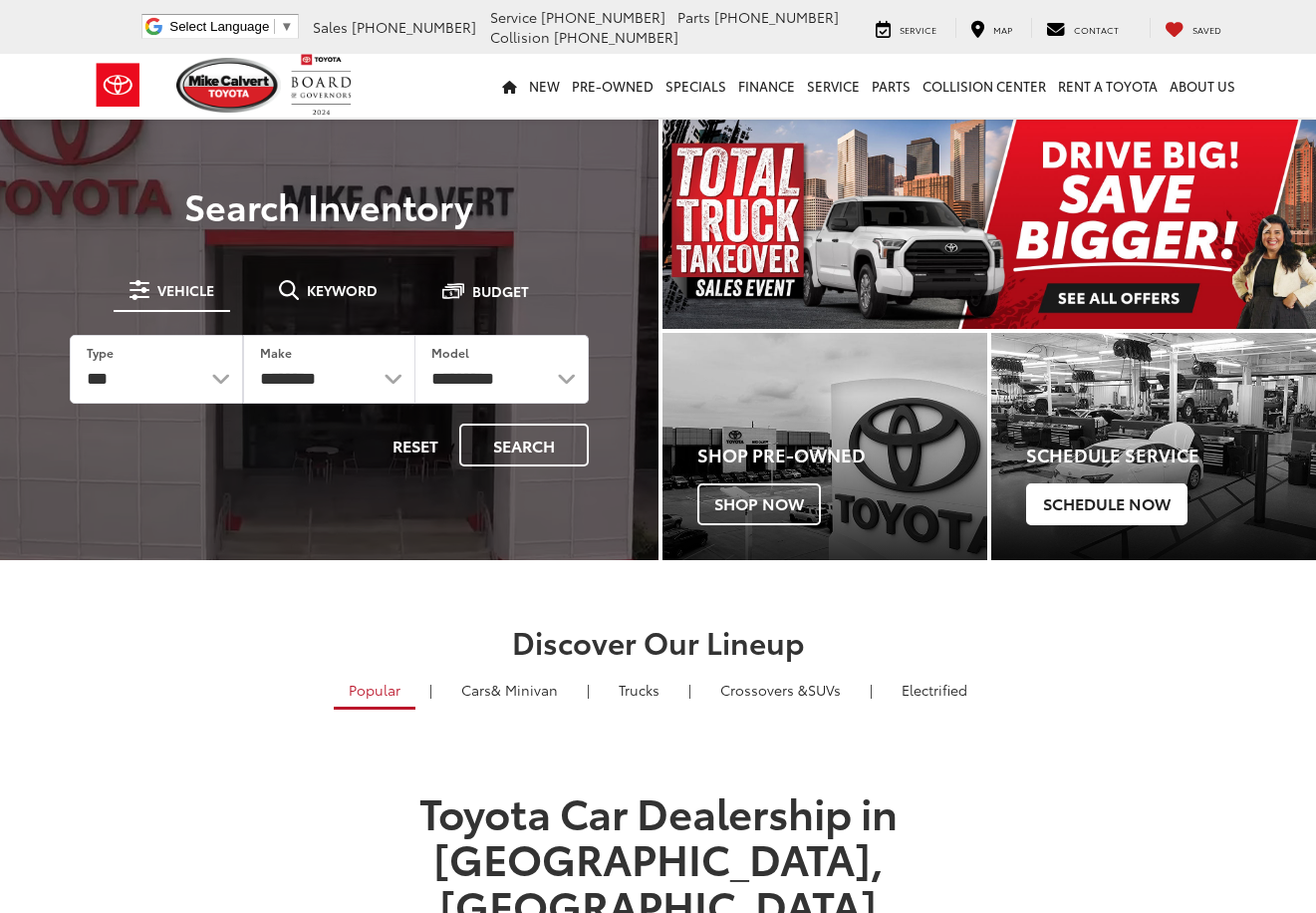 scroll, scrollTop: 0, scrollLeft: 0, axis: both 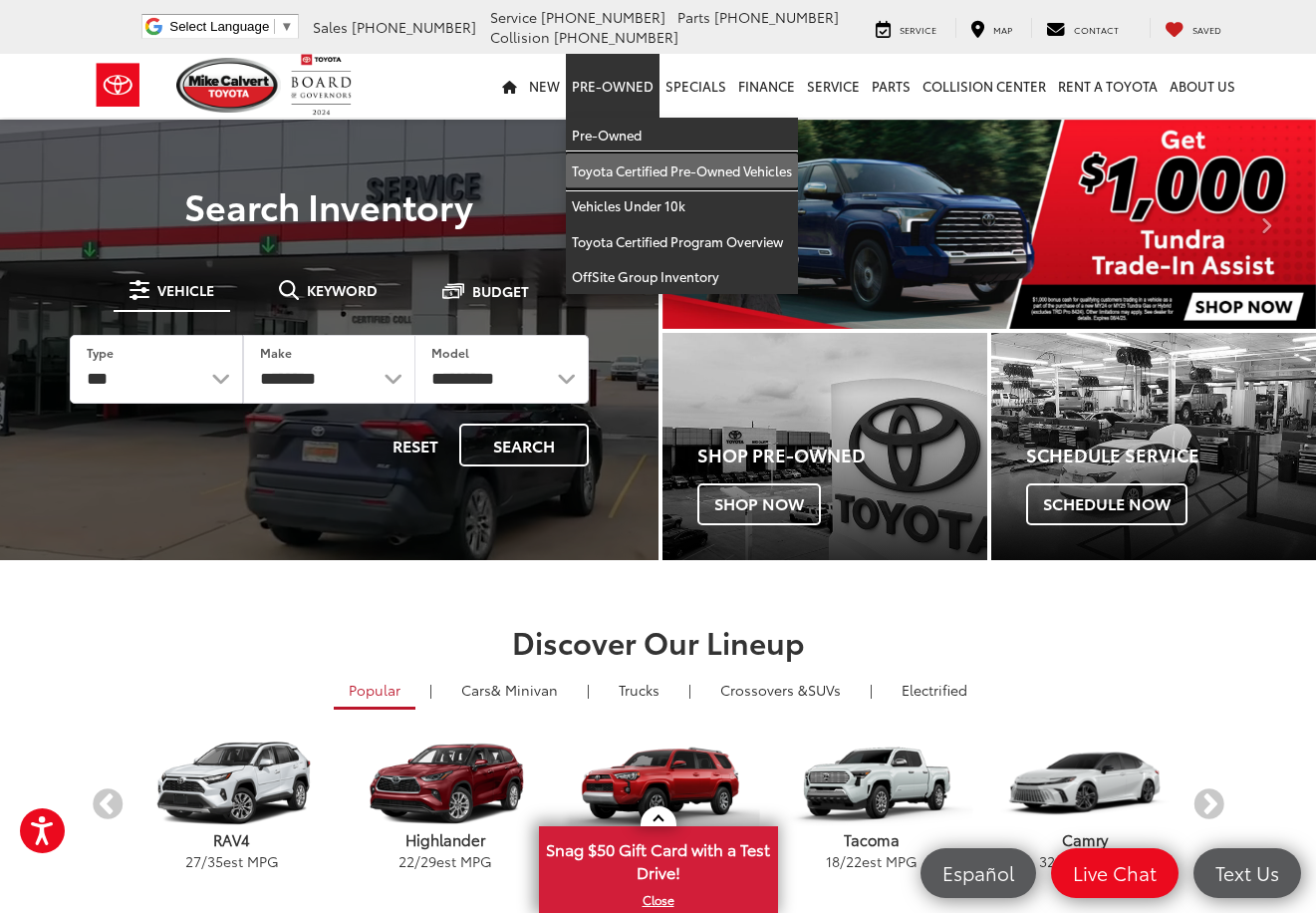 click on "Toyota Certified Pre-Owned Vehicles" at bounding box center [681, 171] 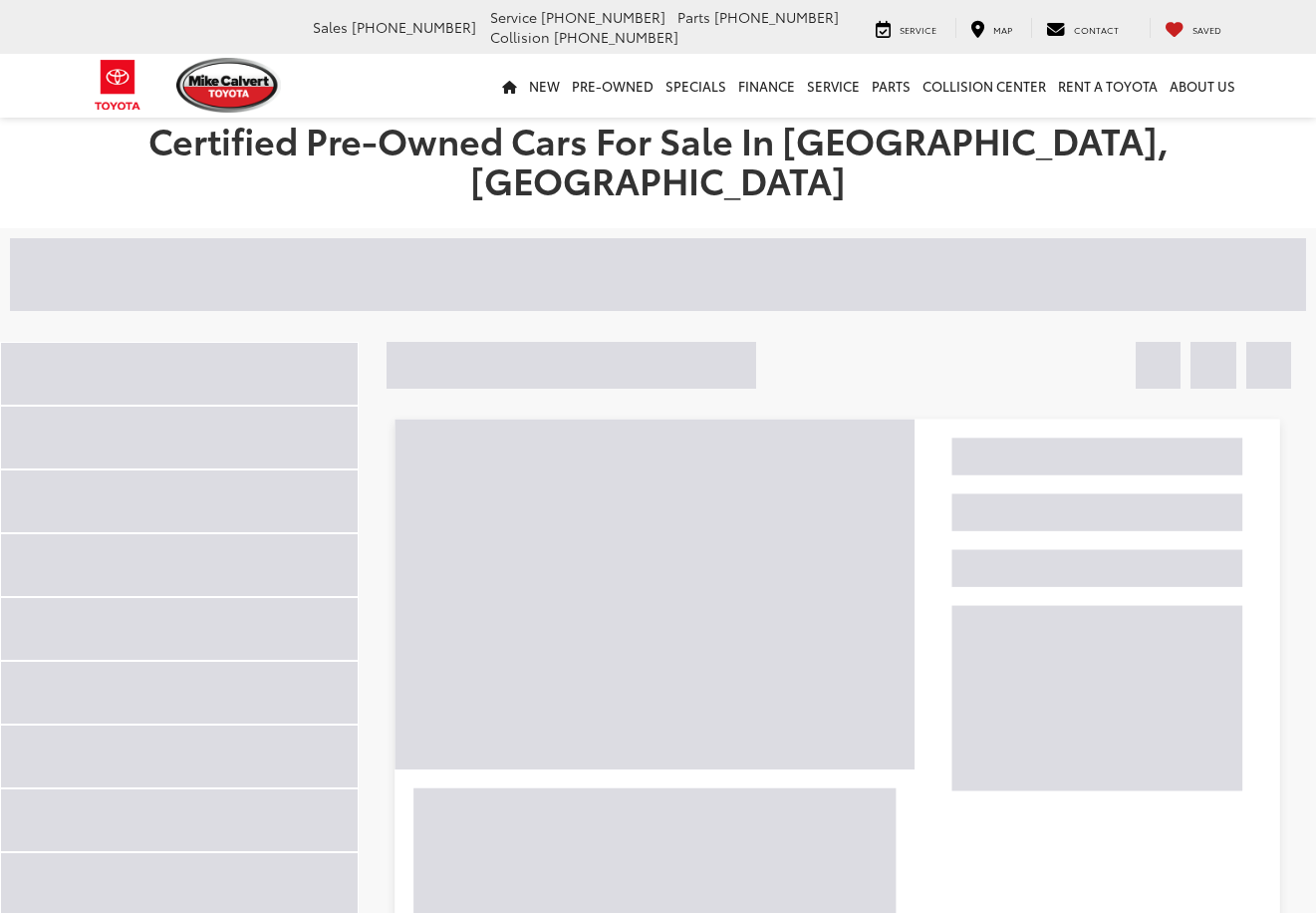 scroll, scrollTop: 0, scrollLeft: 0, axis: both 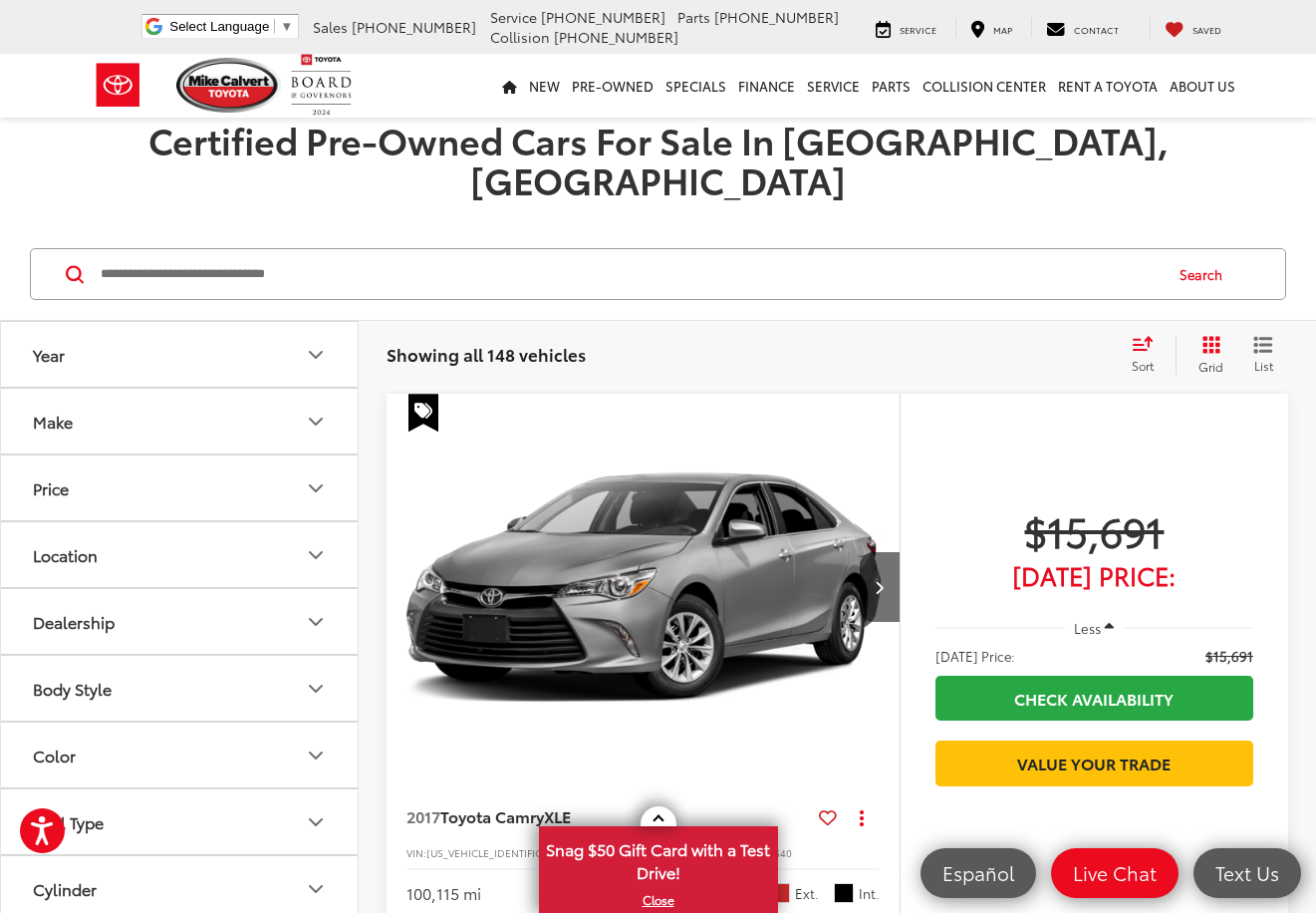 click 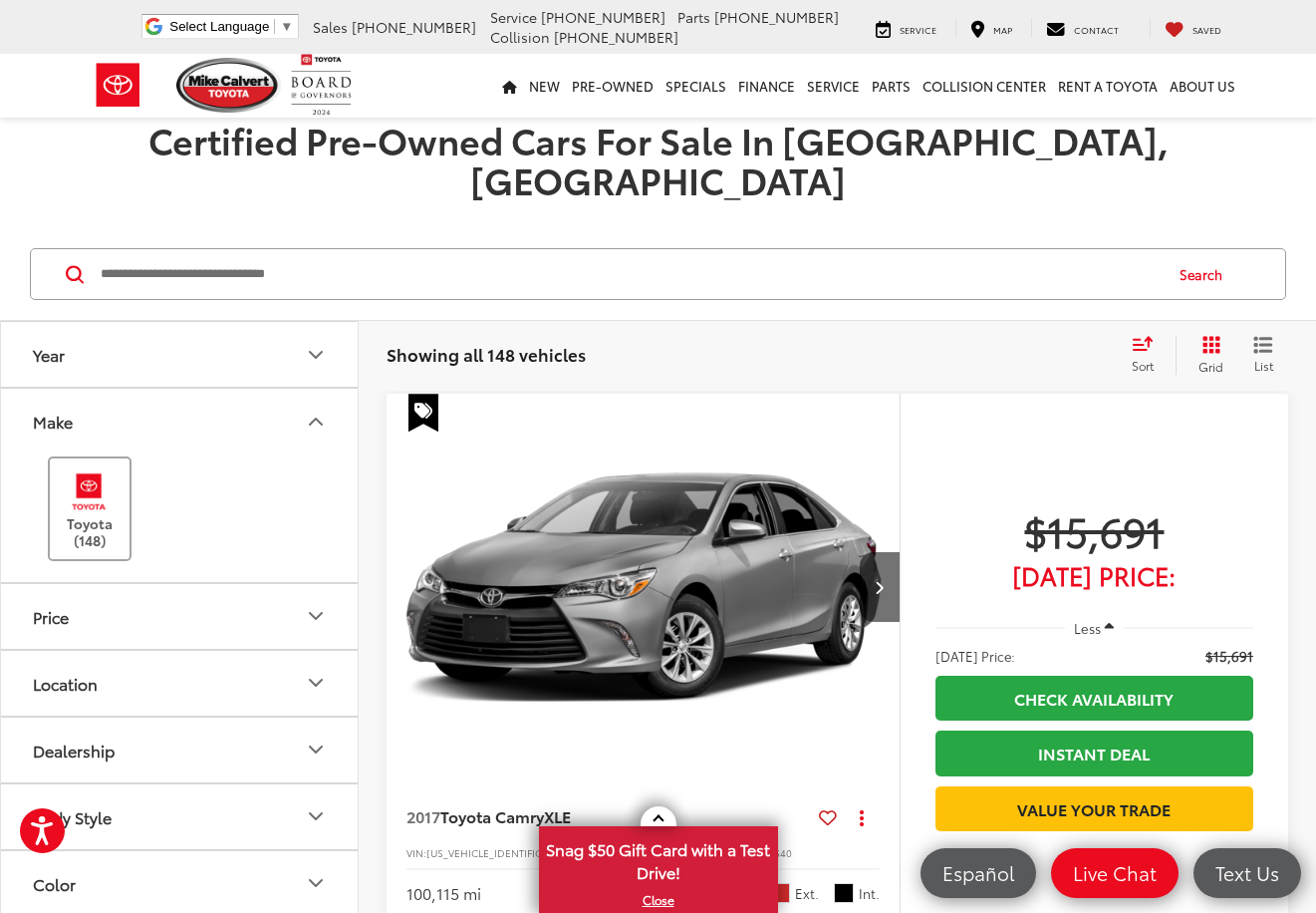 click on "Toyota   (148)" at bounding box center [90, 508] 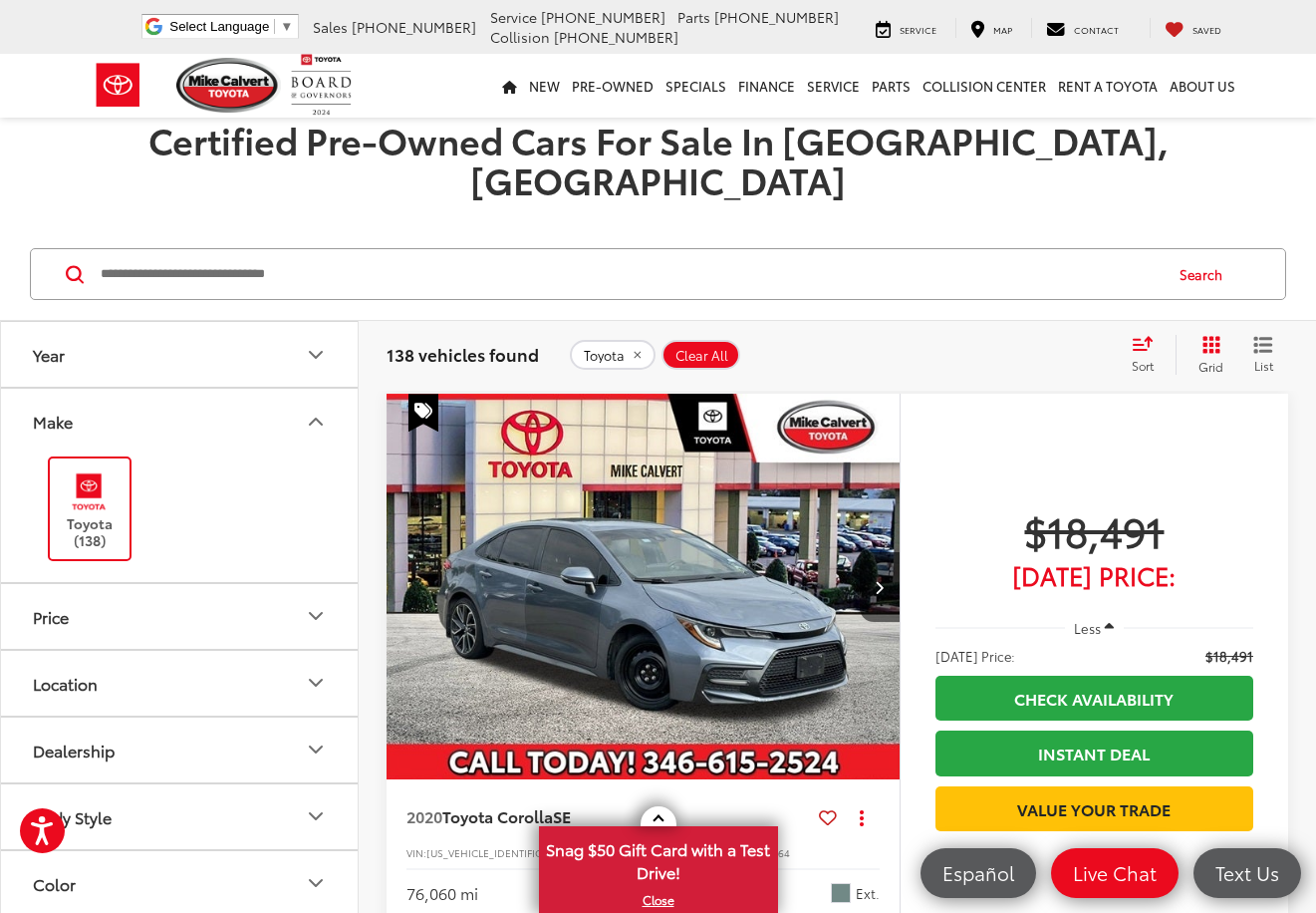 click 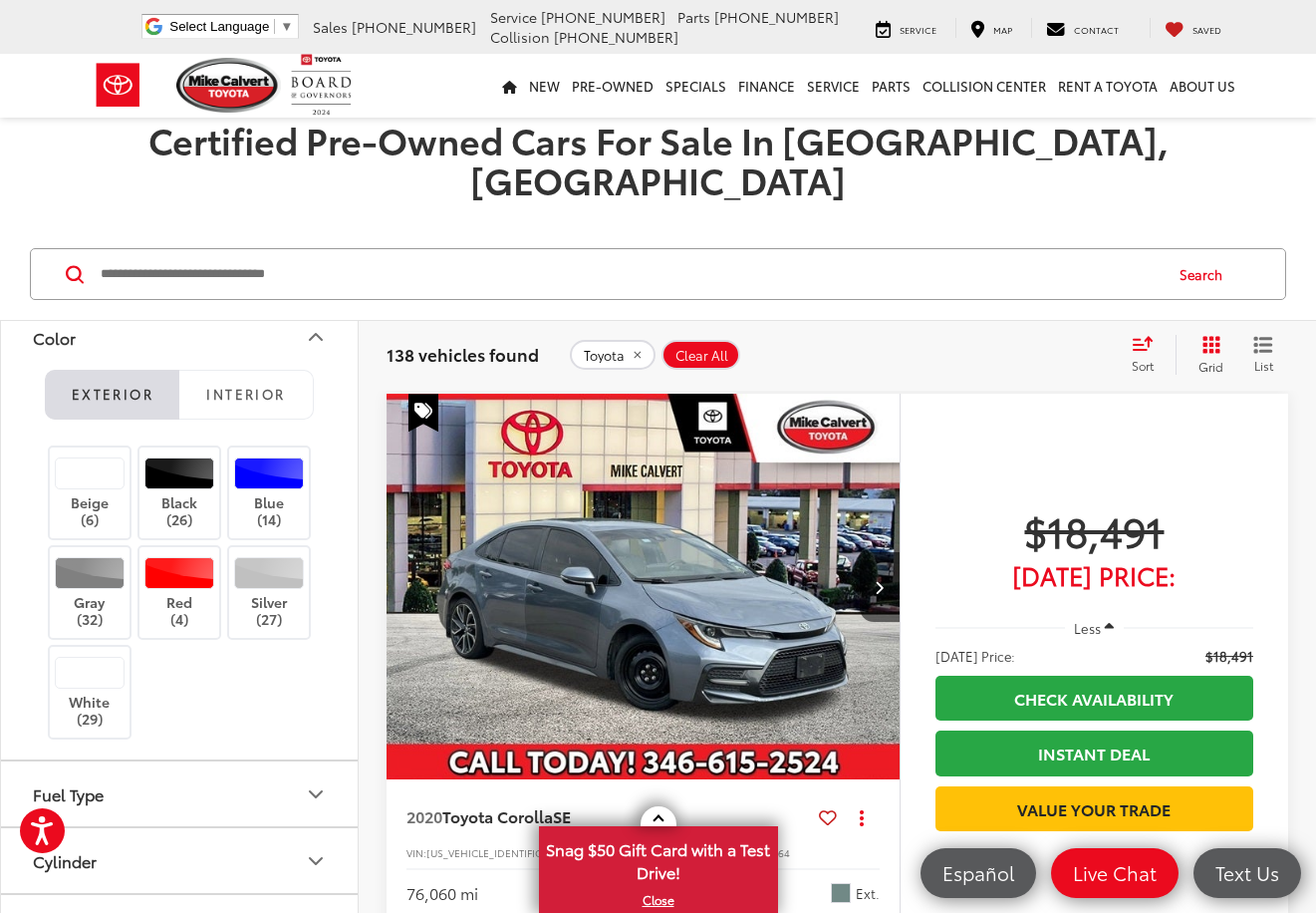 scroll, scrollTop: 729, scrollLeft: 0, axis: vertical 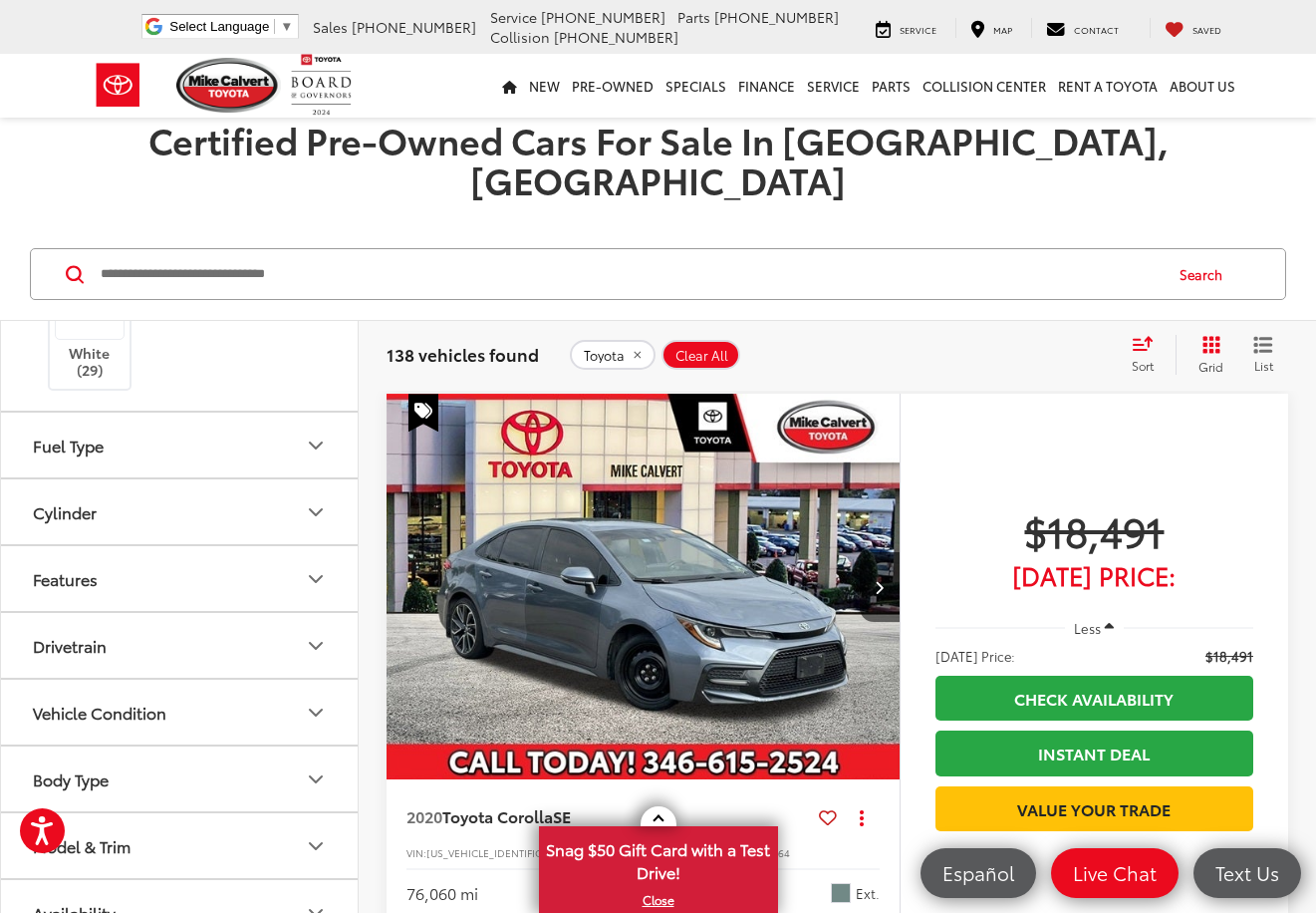 click on "Model & Trim" at bounding box center (82, 845) 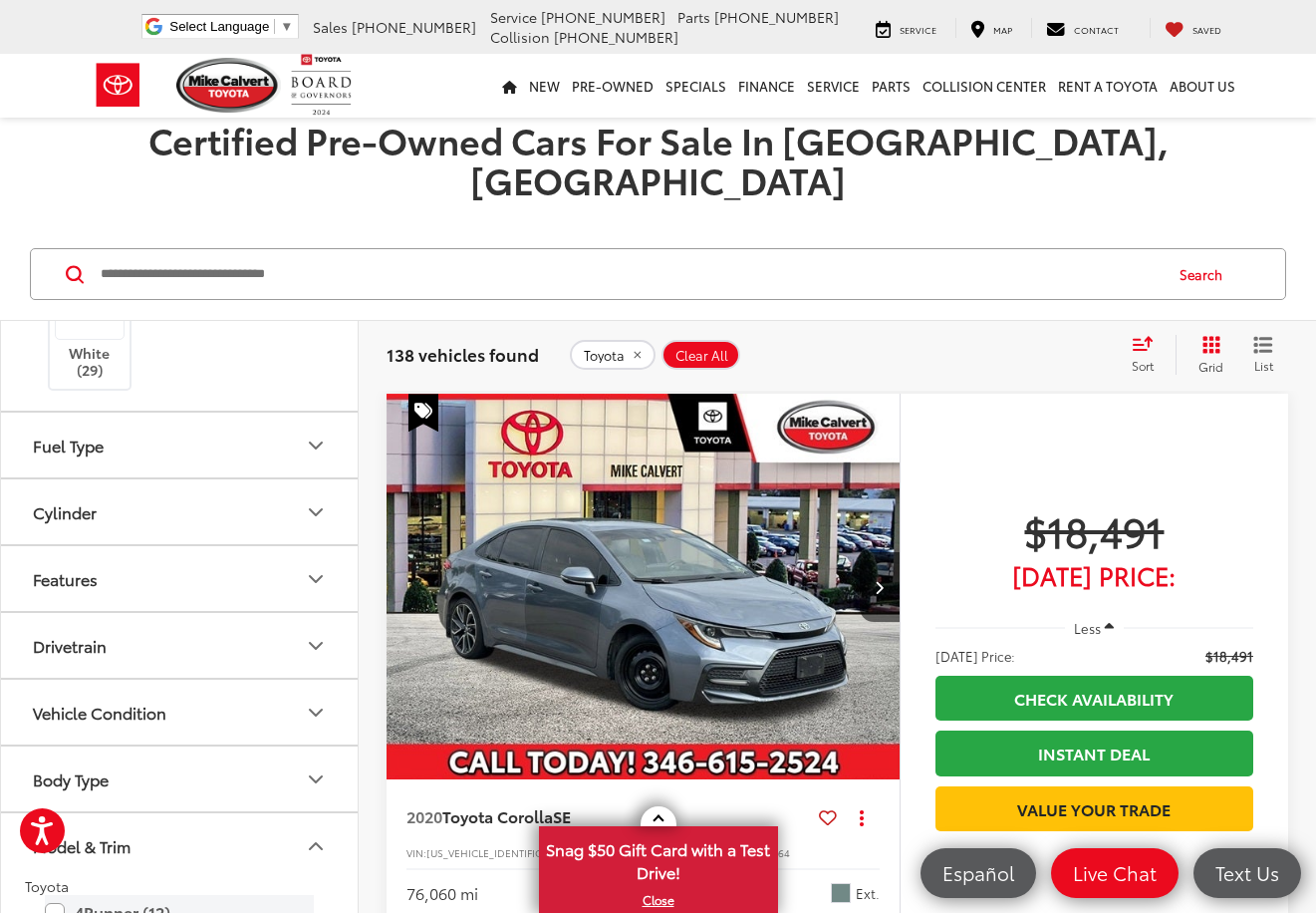 click on "4Runner (12)" at bounding box center (179, 912) 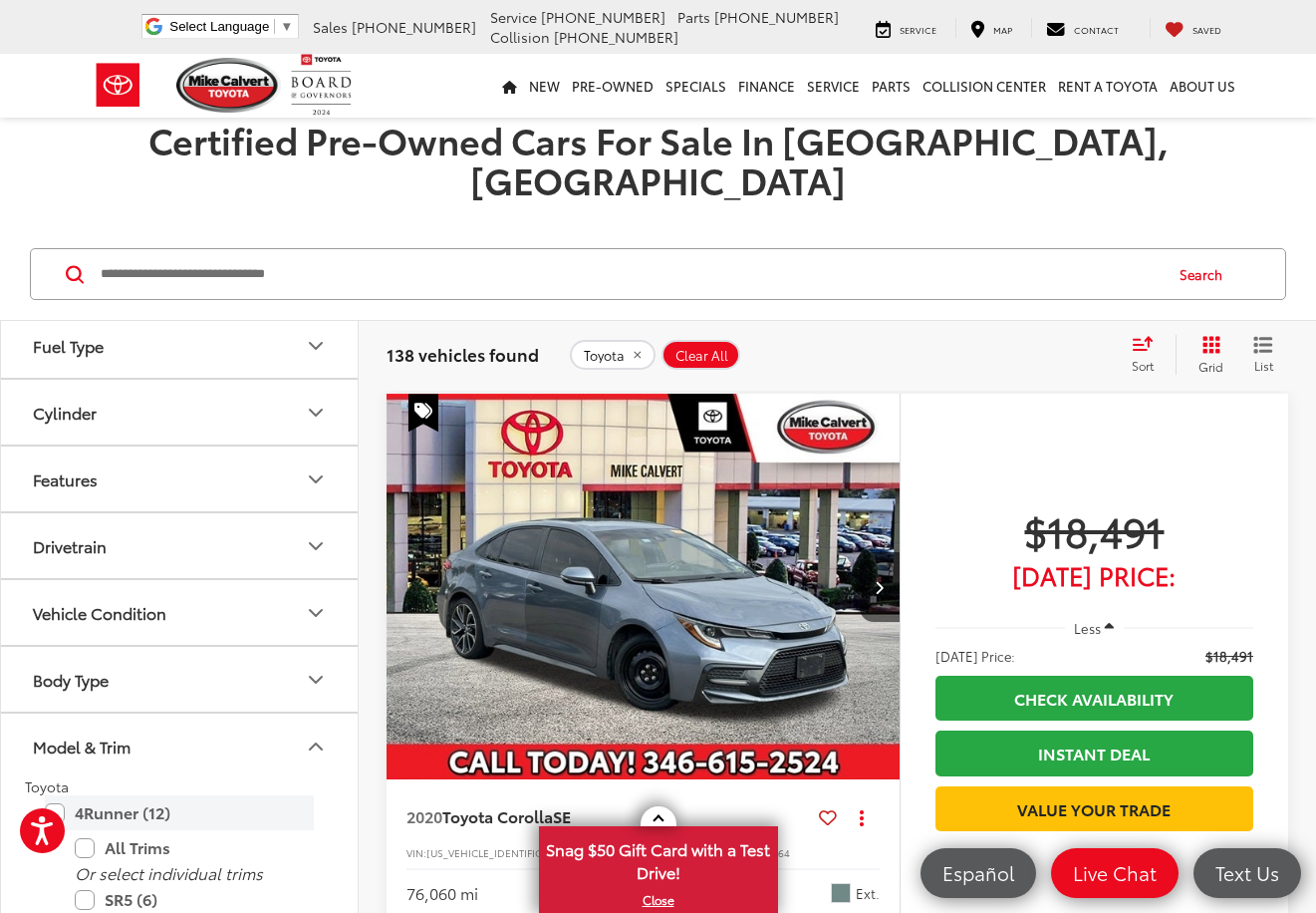 scroll, scrollTop: 795, scrollLeft: 0, axis: vertical 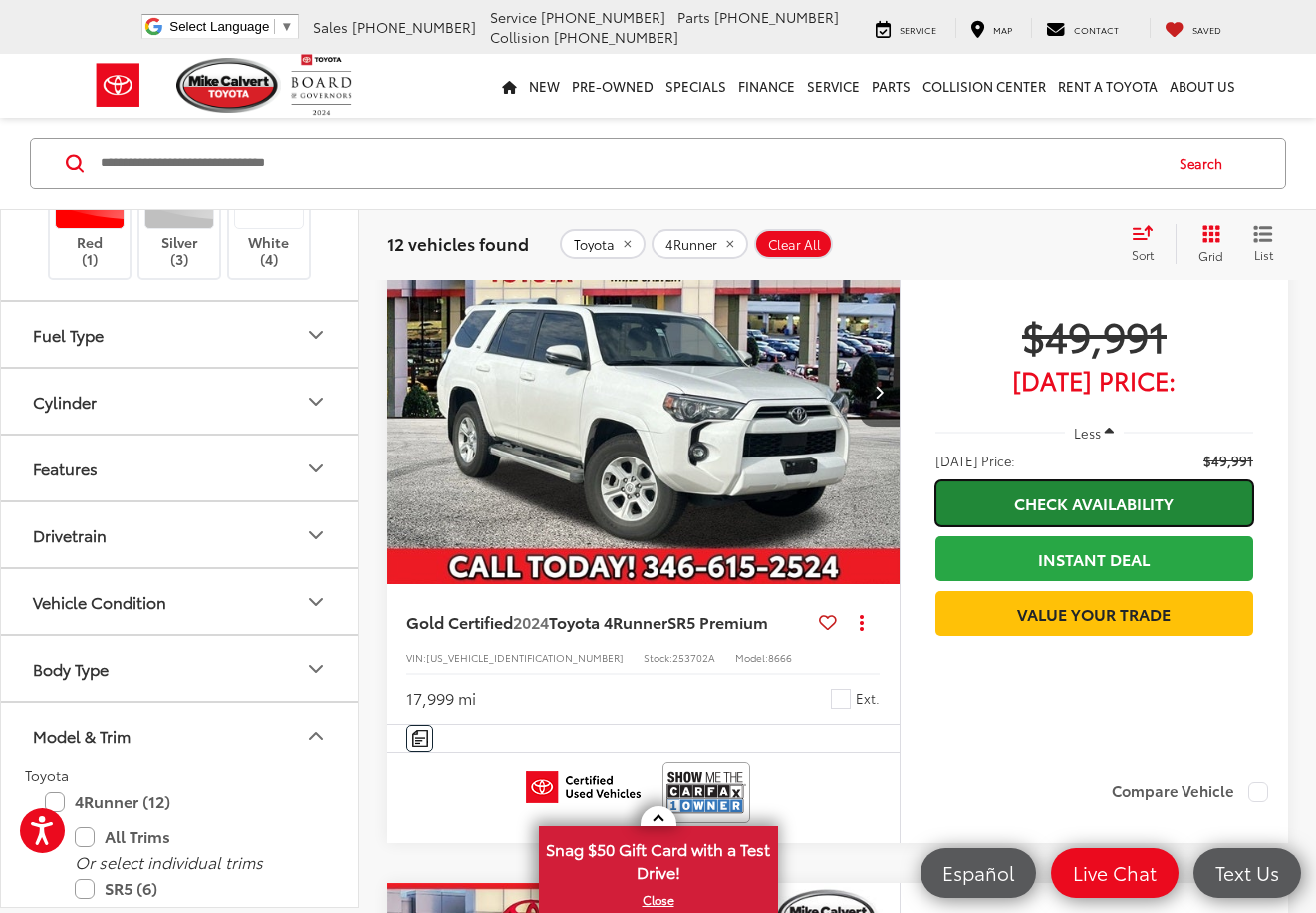 click on "Check Availability" at bounding box center (1094, 502) 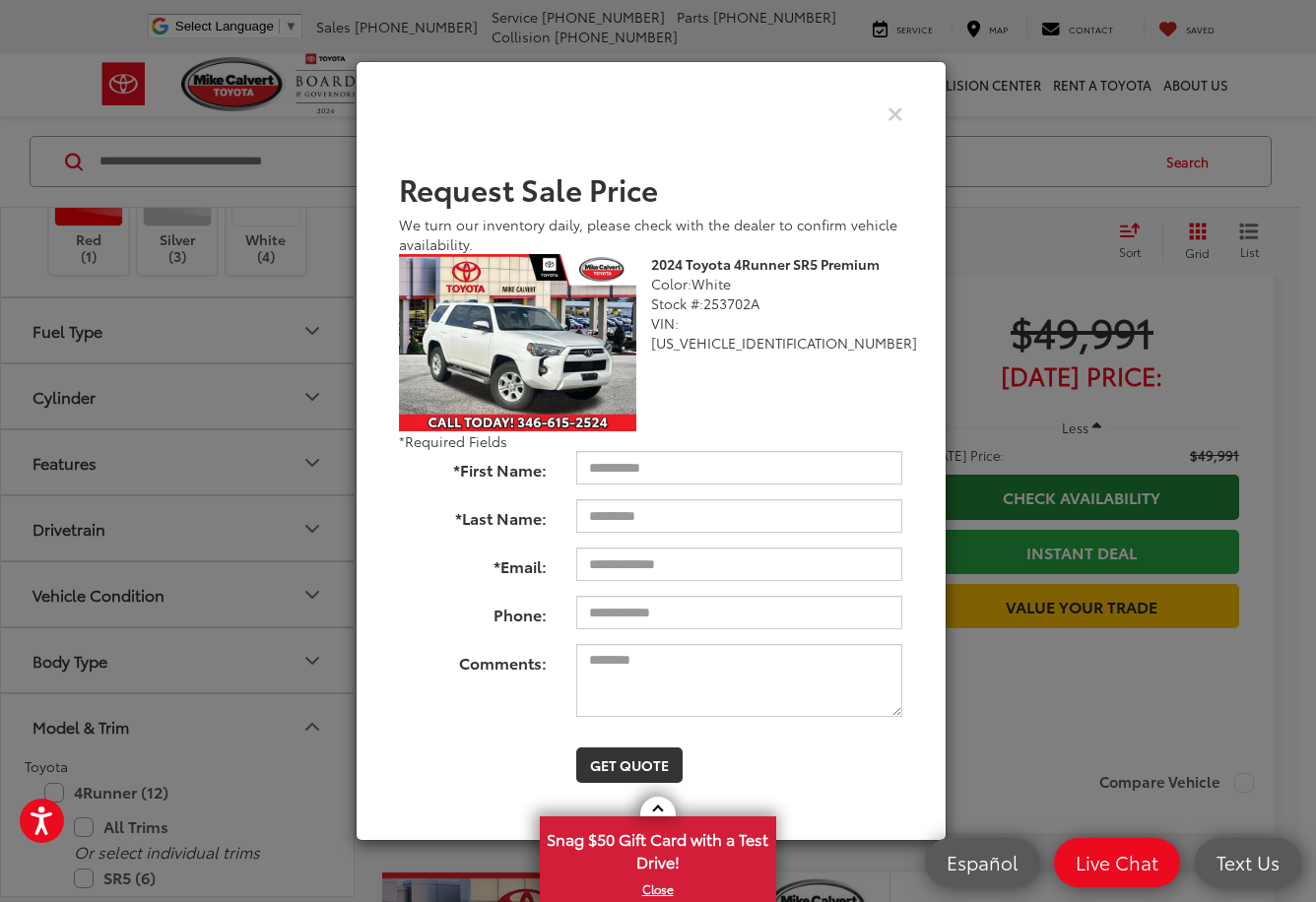 click on "Accessibility Screen-Reader Guide, Feedback, and Issue Reporting | New window
[PERSON_NAME] Toyota
Select Language ​ ▼
Sales
[PHONE_NUMBER]
Service
[PHONE_NUMBER]
Parts
[PHONE_NUMBER]
Collision
[PHONE_NUMBER]
[STREET_ADDRESS]
Service
Map
Contact
Saved
Saved
[PERSON_NAME] Toyota
Saved
Directions
New
New
New Tundra Inventory
Schedule Test Drive
Model Research
Toyota Reviews
Toyota Comparisons
Commercial Truck Center
New 4Runner i-FORCE MAX Inventory
Pre-Owned
Pre-Owned
Toyota Certified Pre-Owned Vehicles" at bounding box center [658, -888] 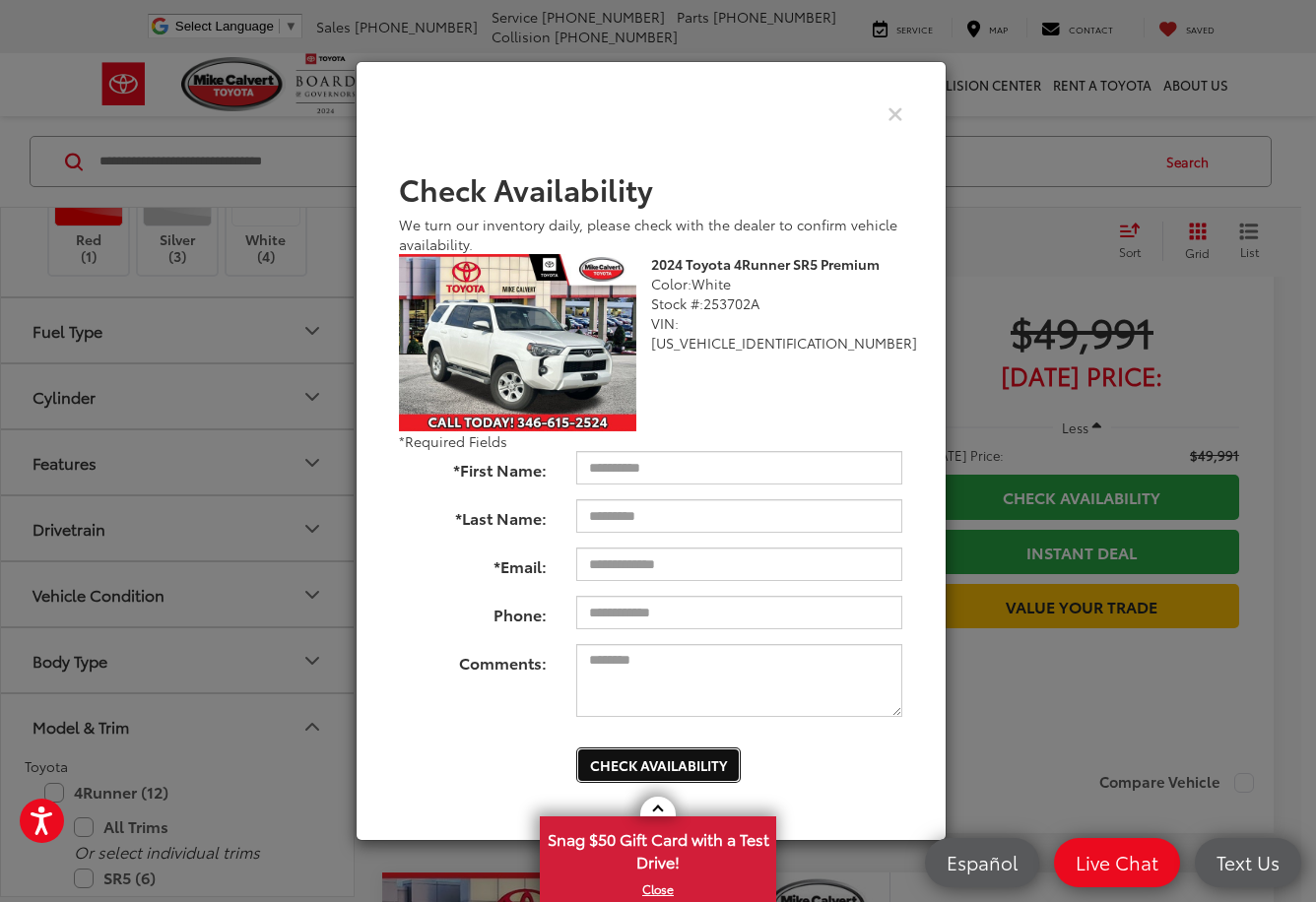 click on "Check Availability" at bounding box center (658, 765) 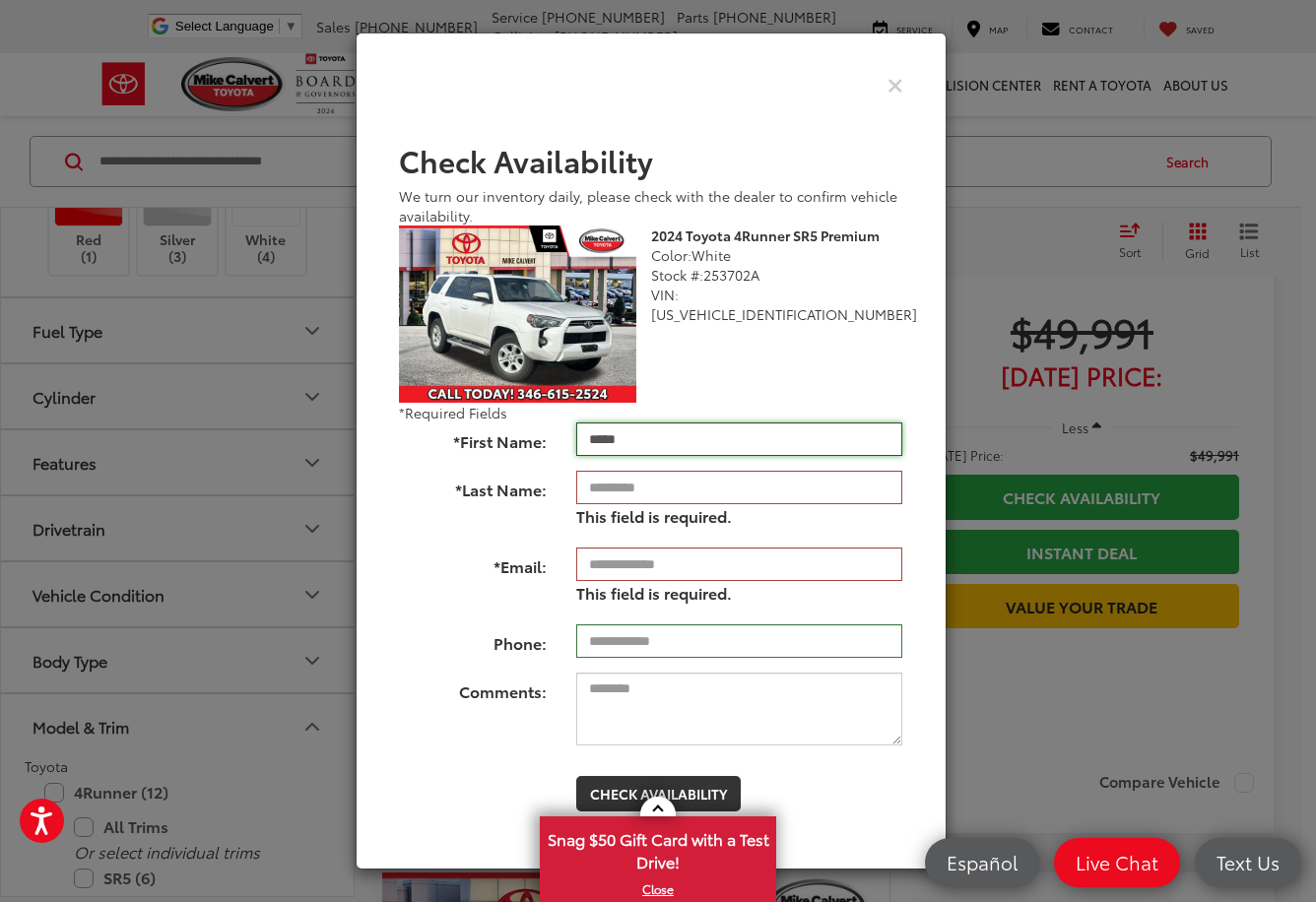 type on "*****" 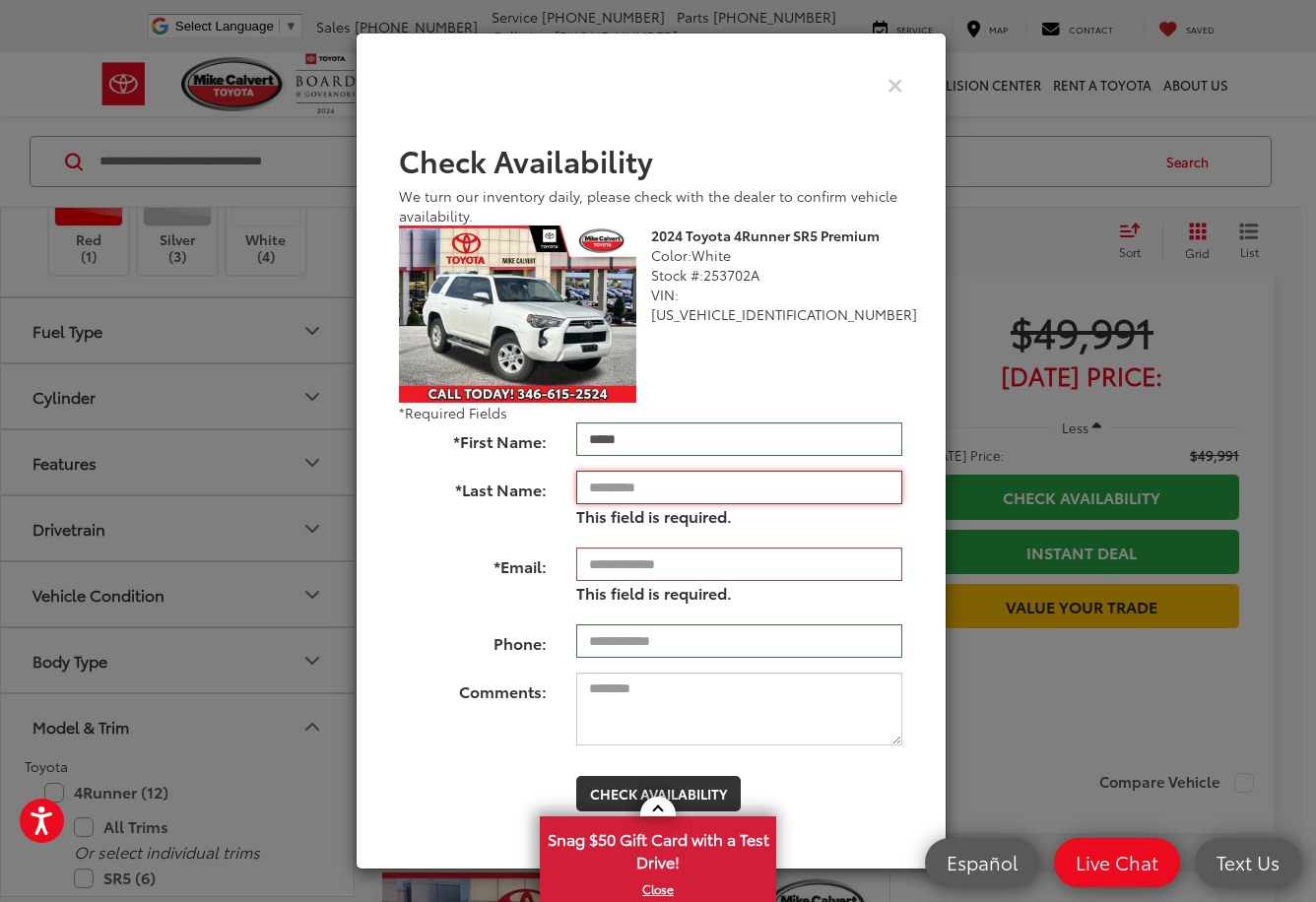 click on "*Last Name:" at bounding box center (739, 487) 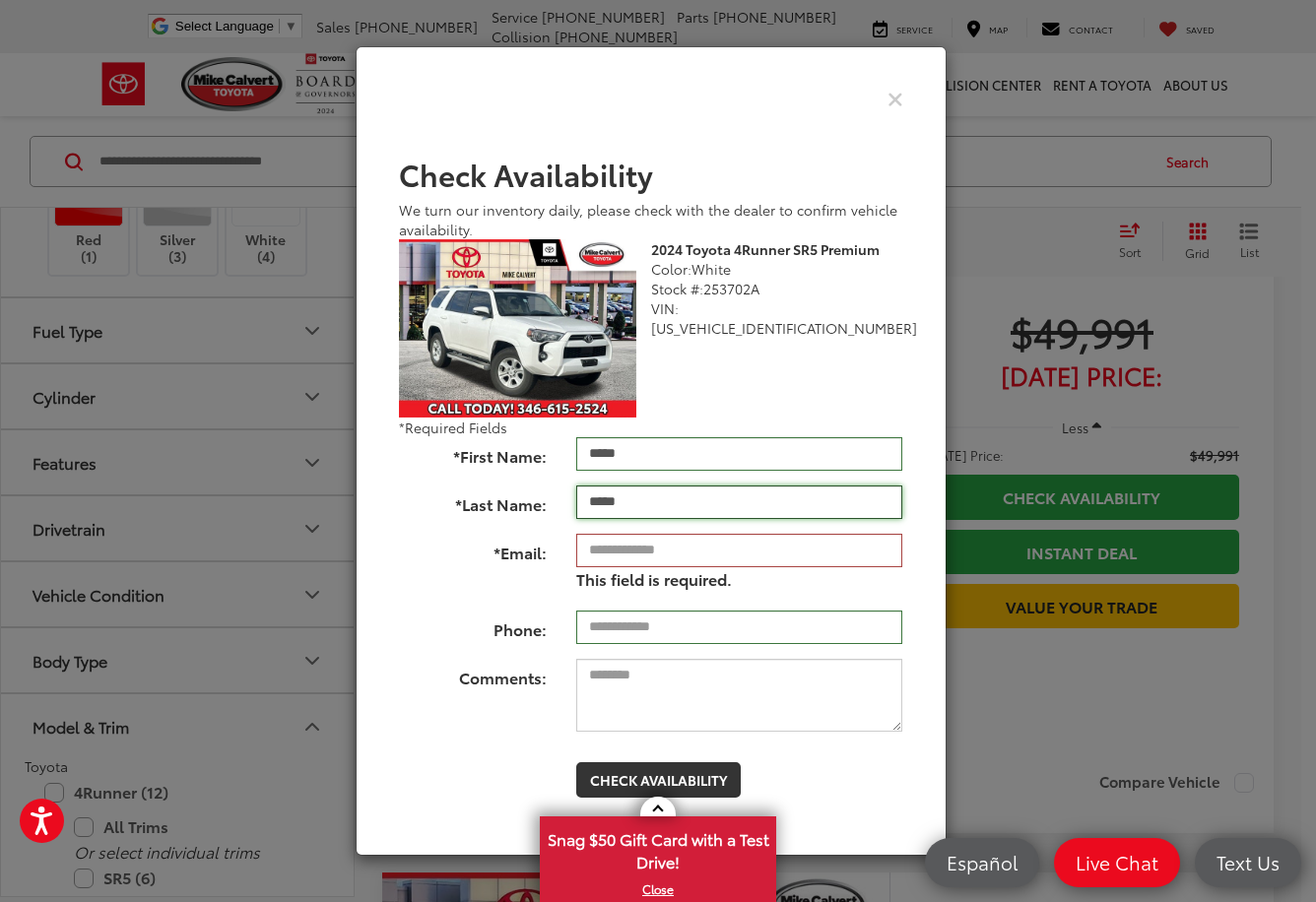 type on "*****" 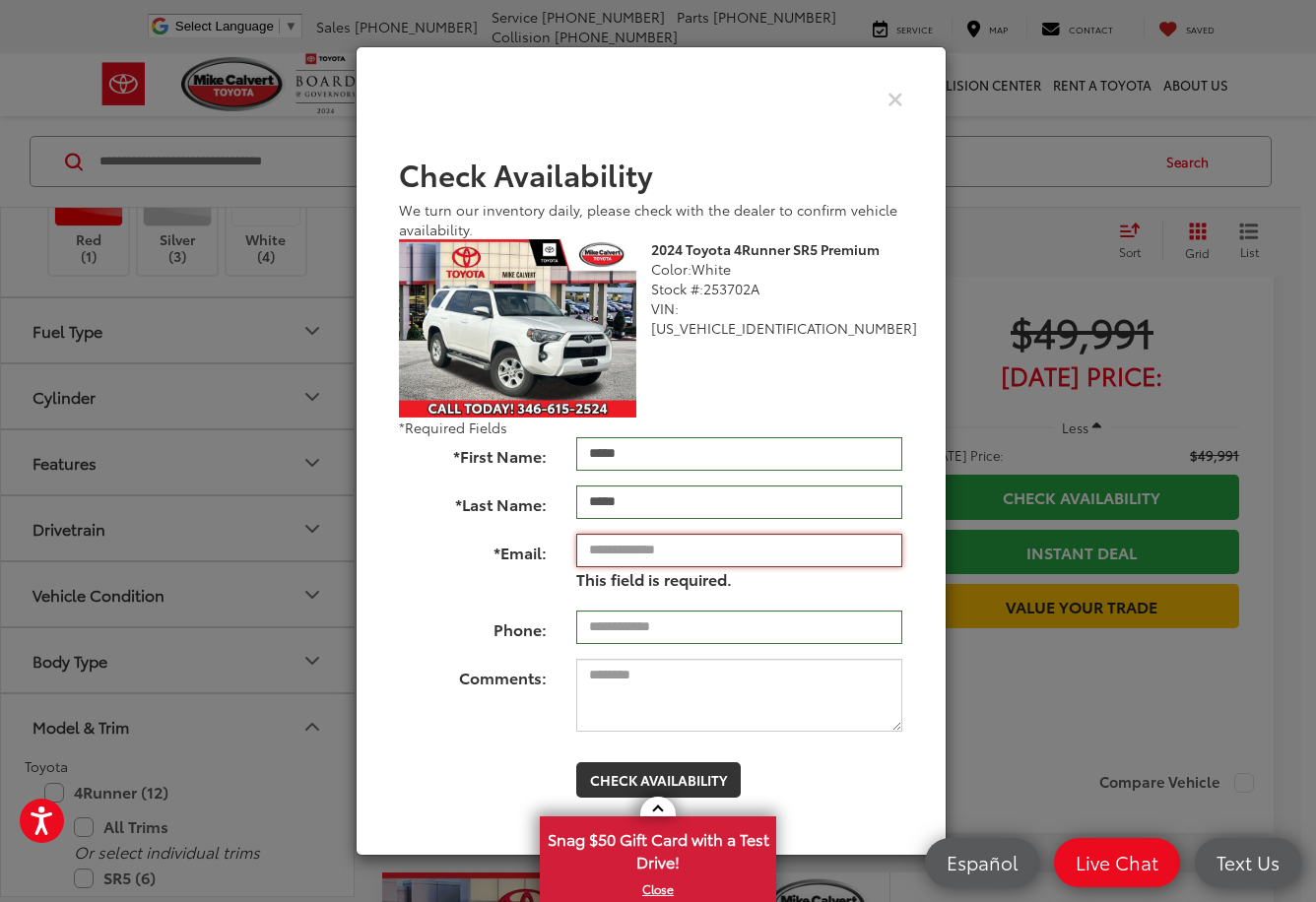 click on "*Email:" at bounding box center [739, 550] 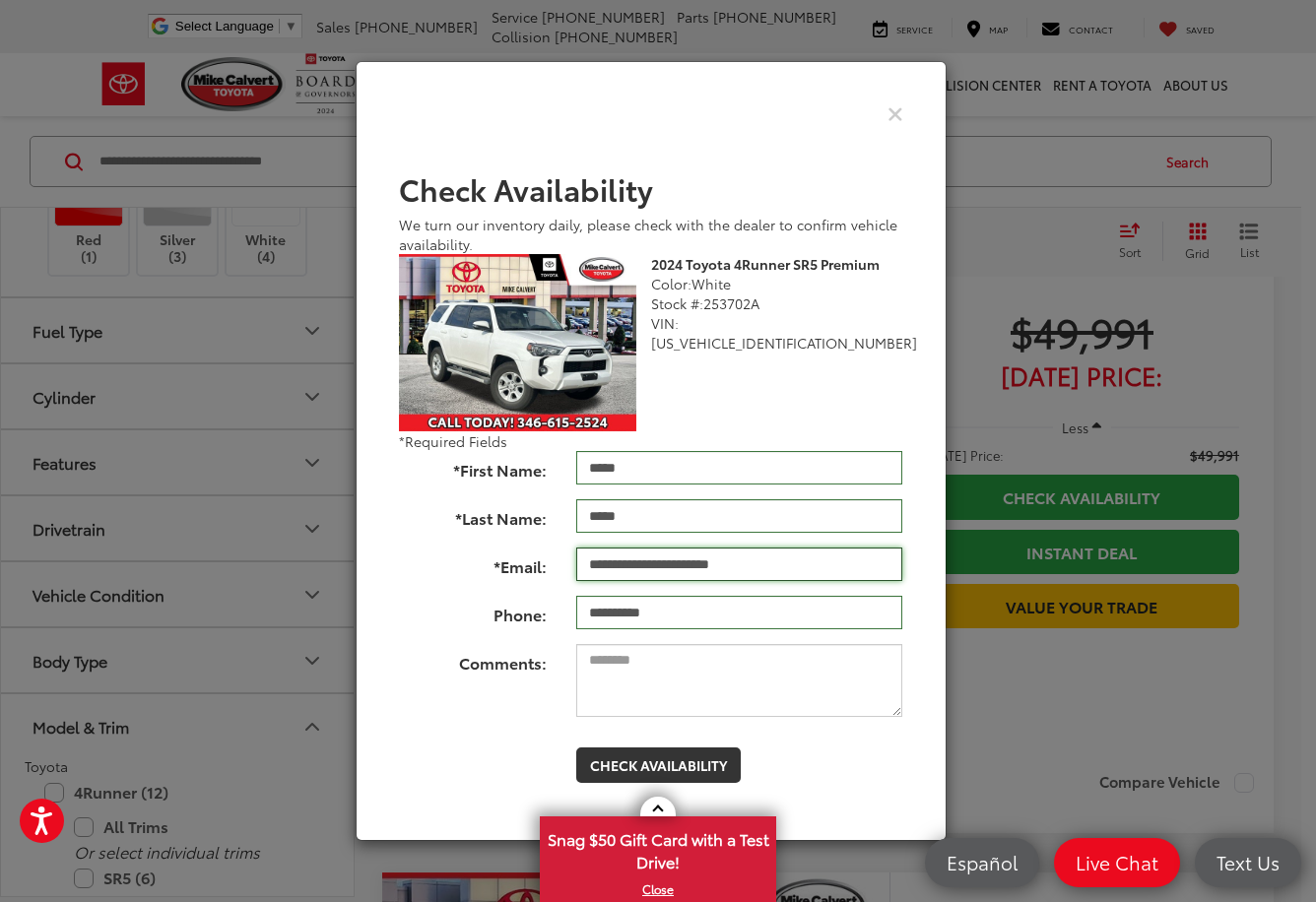 type on "**********" 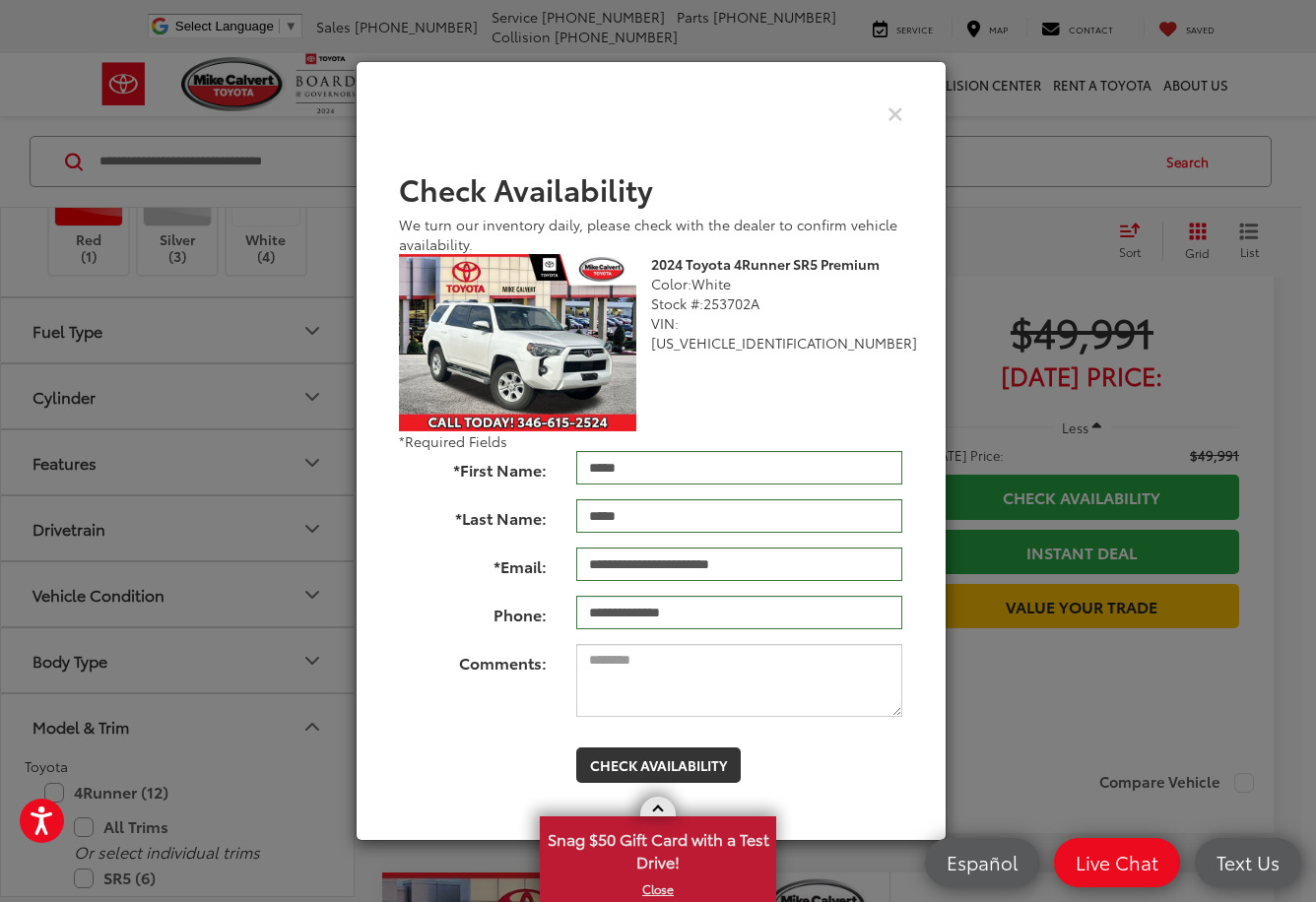 click at bounding box center (657, 810) 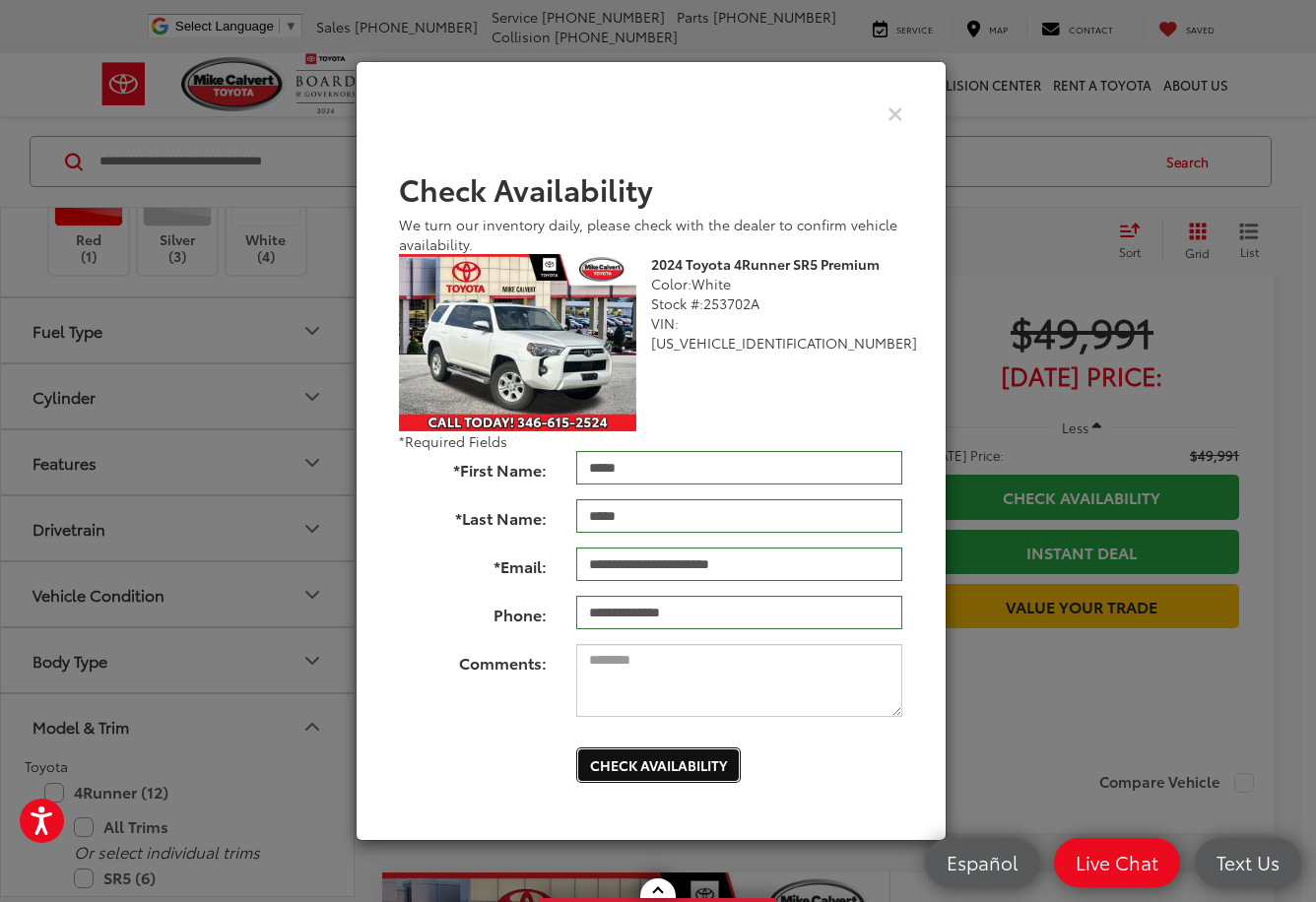 click on "Check Availability" at bounding box center [658, 765] 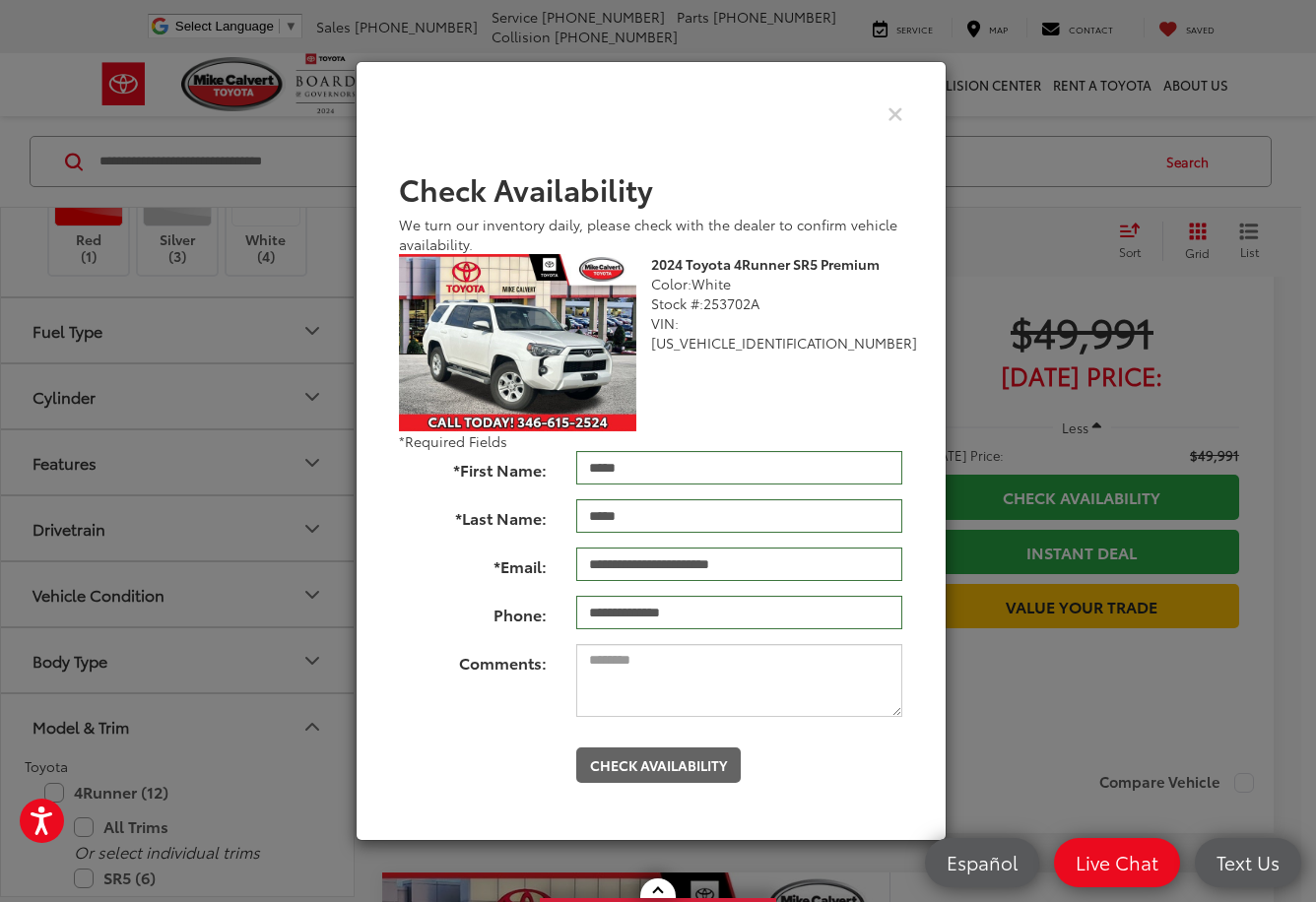 scroll, scrollTop: 0, scrollLeft: 0, axis: both 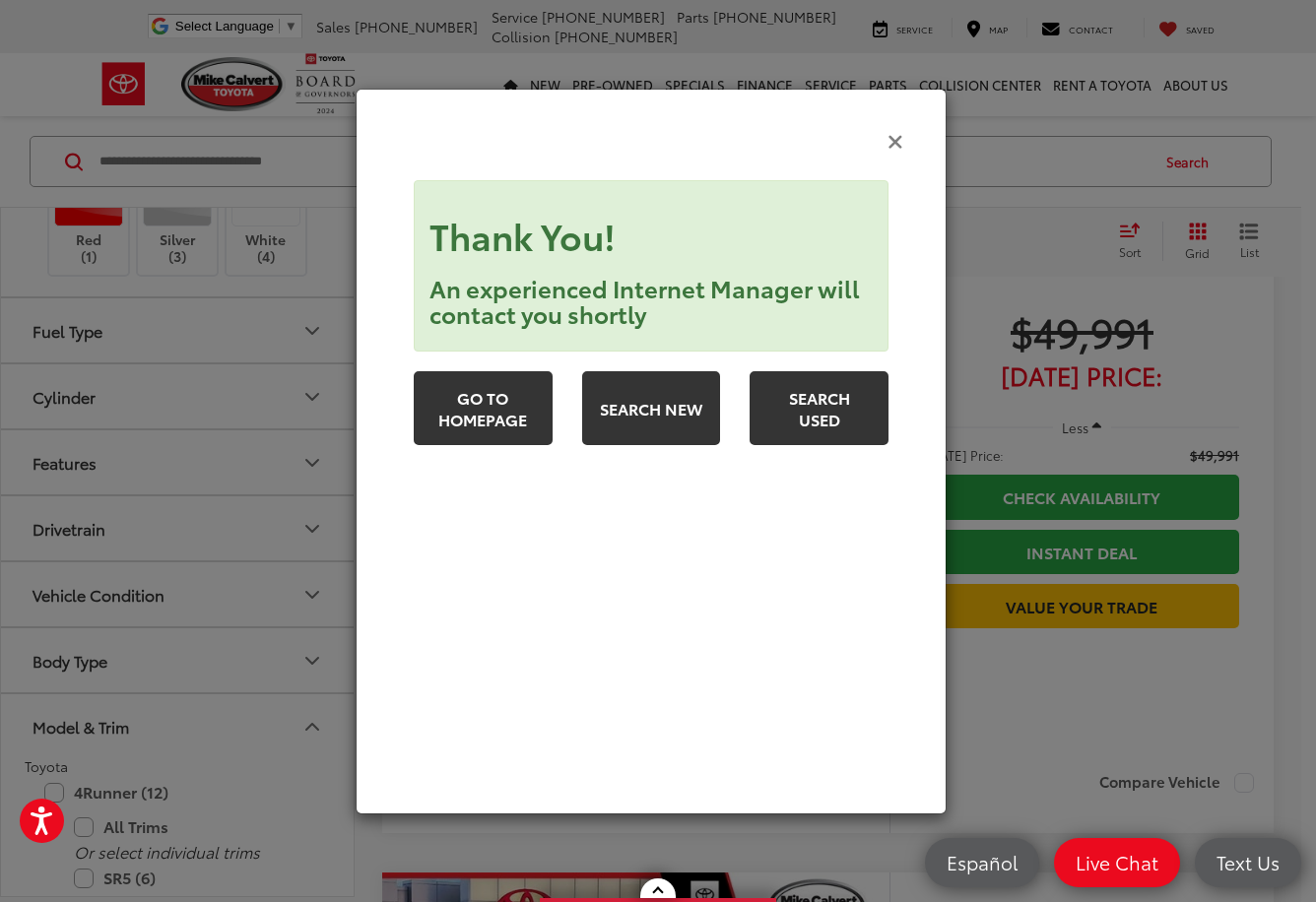 click at bounding box center [895, 140] 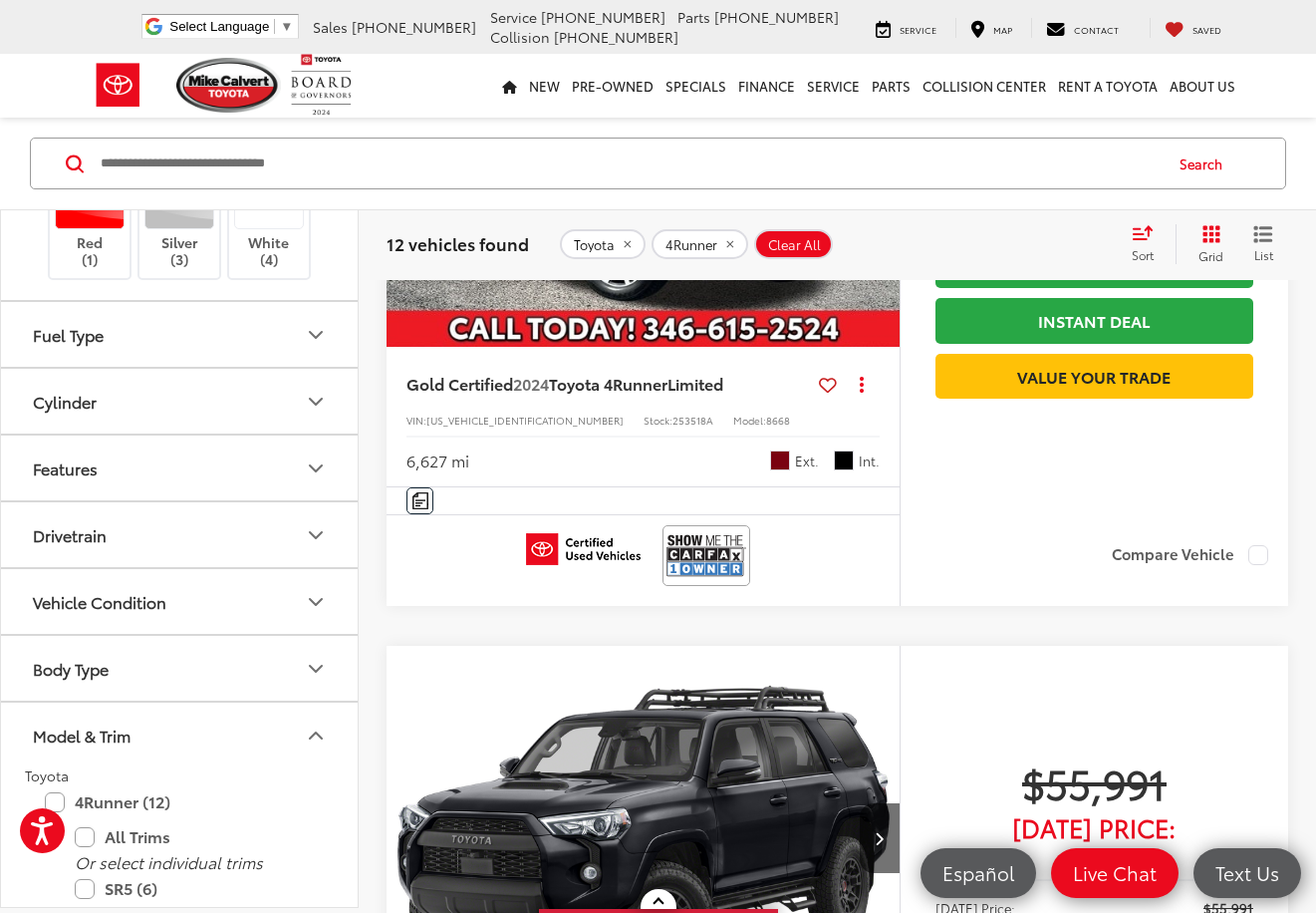 scroll, scrollTop: 7276, scrollLeft: 0, axis: vertical 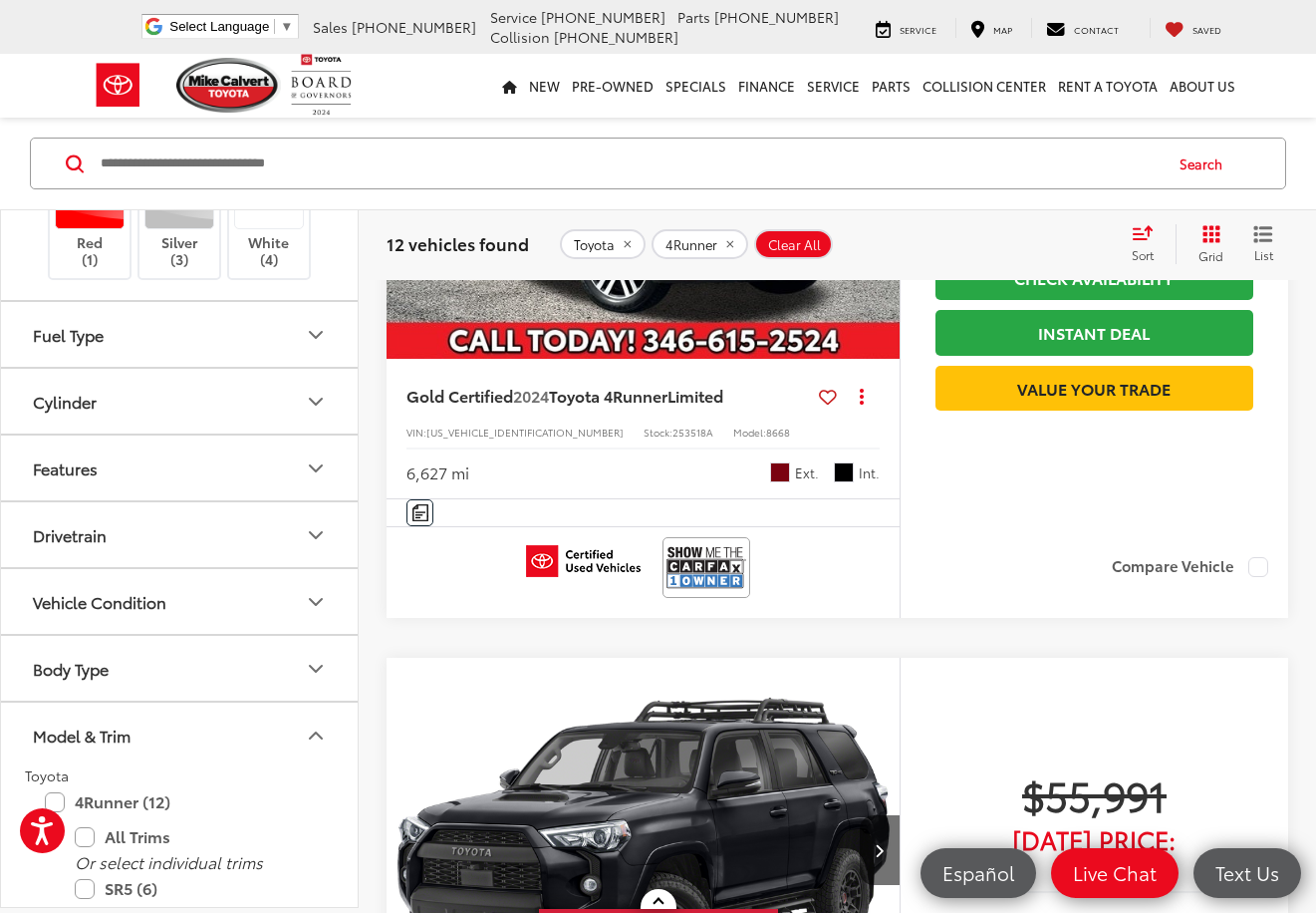 click on "8668" at bounding box center (778, 432) 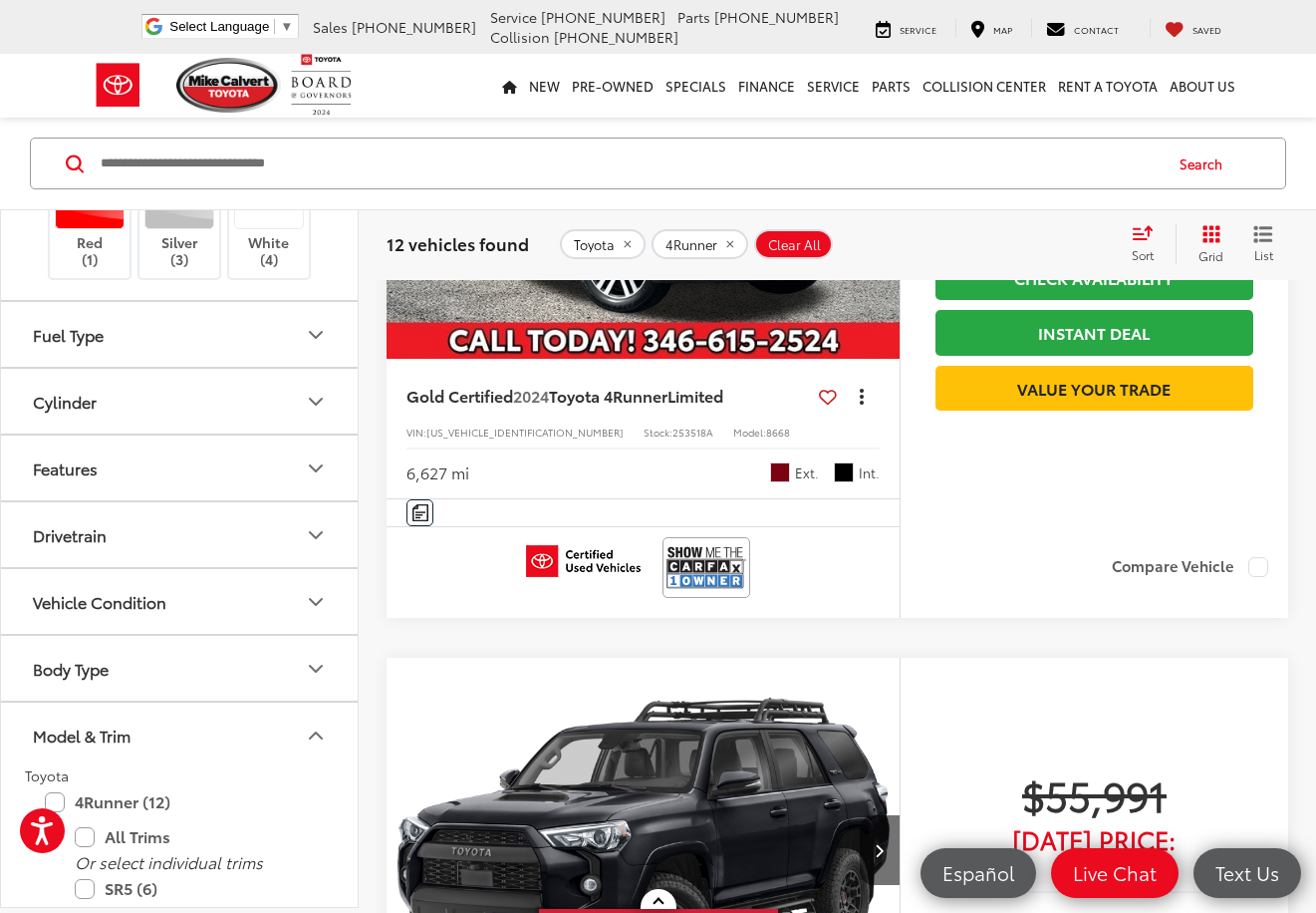 click at bounding box center [862, 396] 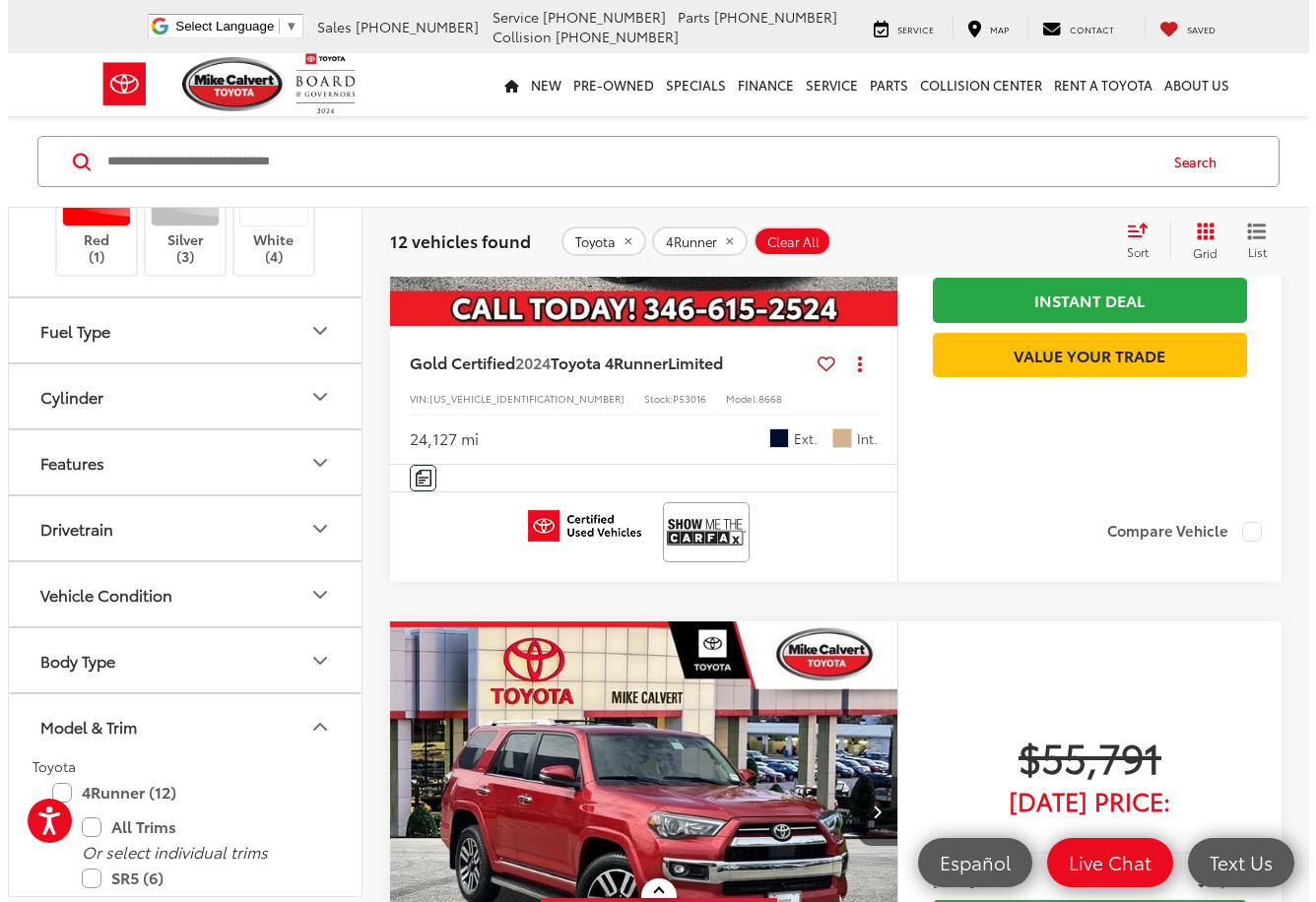 scroll, scrollTop: 6499, scrollLeft: 0, axis: vertical 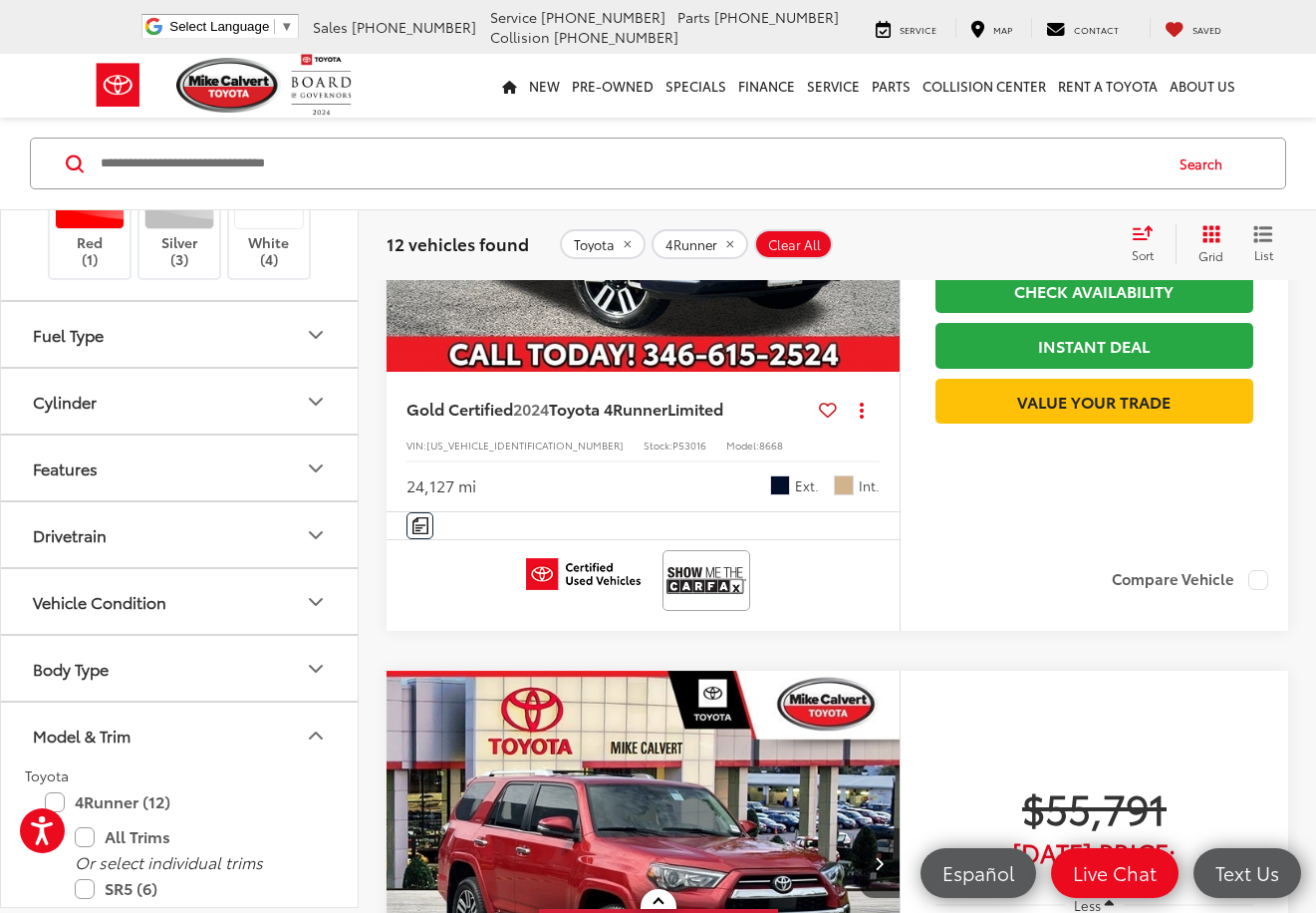 click on "2024  Toyota 4Runner  SR5
Copy Link Share Print View Details VIN:  [US_VEHICLE_IDENTIFICATION_NUMBER] Stock:  P52983 Model:  8642 32,638 mi Ext. Int. Features Bluetooth® Android Auto Apple CarPlay Keyless Entry Keyless Ignition System Wi-Fi Hotspot Disclaimer More Details Comments Dealer Comments [PERSON_NAME] Toyota has been here in [GEOGRAPHIC_DATA] for 35 years. Family owned and operated we have again been Nationally Recognized for outstanding Customer Service, Sales and Service. From the moment you contact us, you'll know our commitment to Customer Service is second to none. We strive to make your experience with [PERSON_NAME] Toyota a good one - for the life of your vehicle. Whether you need to Purchase, Finance, or Service a New or Pre-Owned car, you've come to the right place. It will be a pleasure to serve you. Toyota Gold Certified Details:   * Roadside Assistance   * Transferable Warranty   * 160 Point Inspection   * Warranty Deductible: $0   * Vehicle History CARFAX One-Owner. More..." 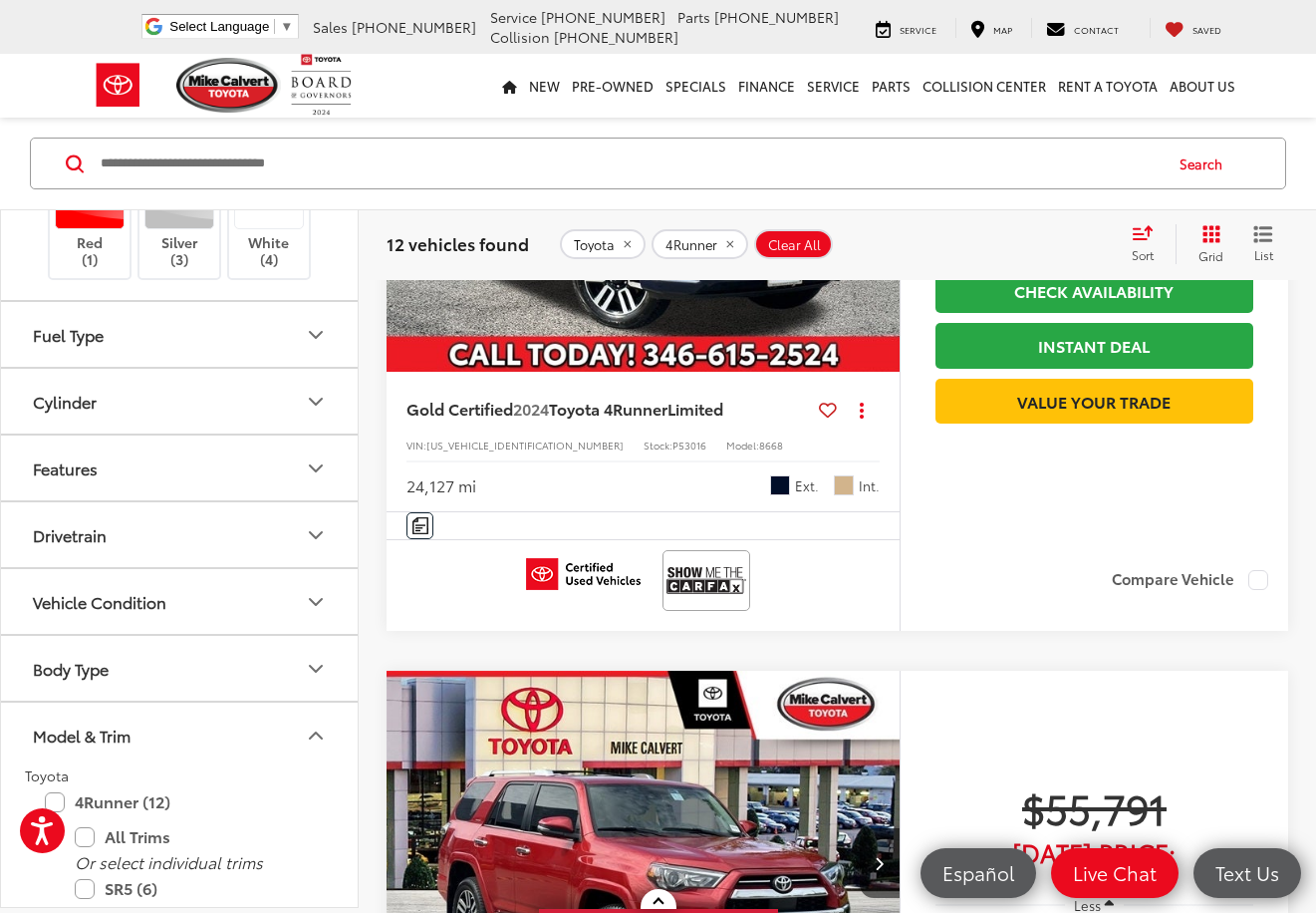 click on "24,127 mi Ext. Int." 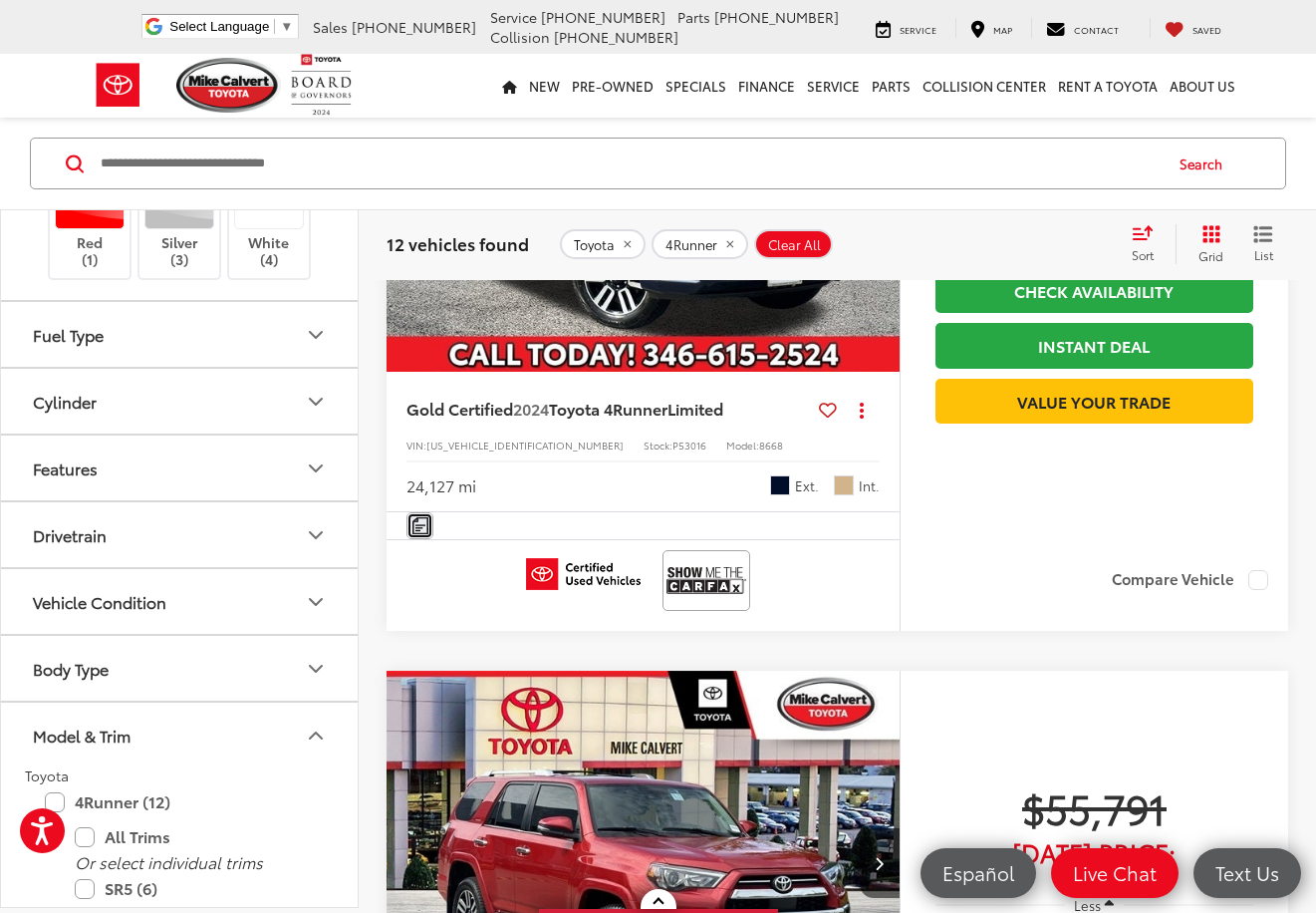 click on "Comments" at bounding box center (419, 525) 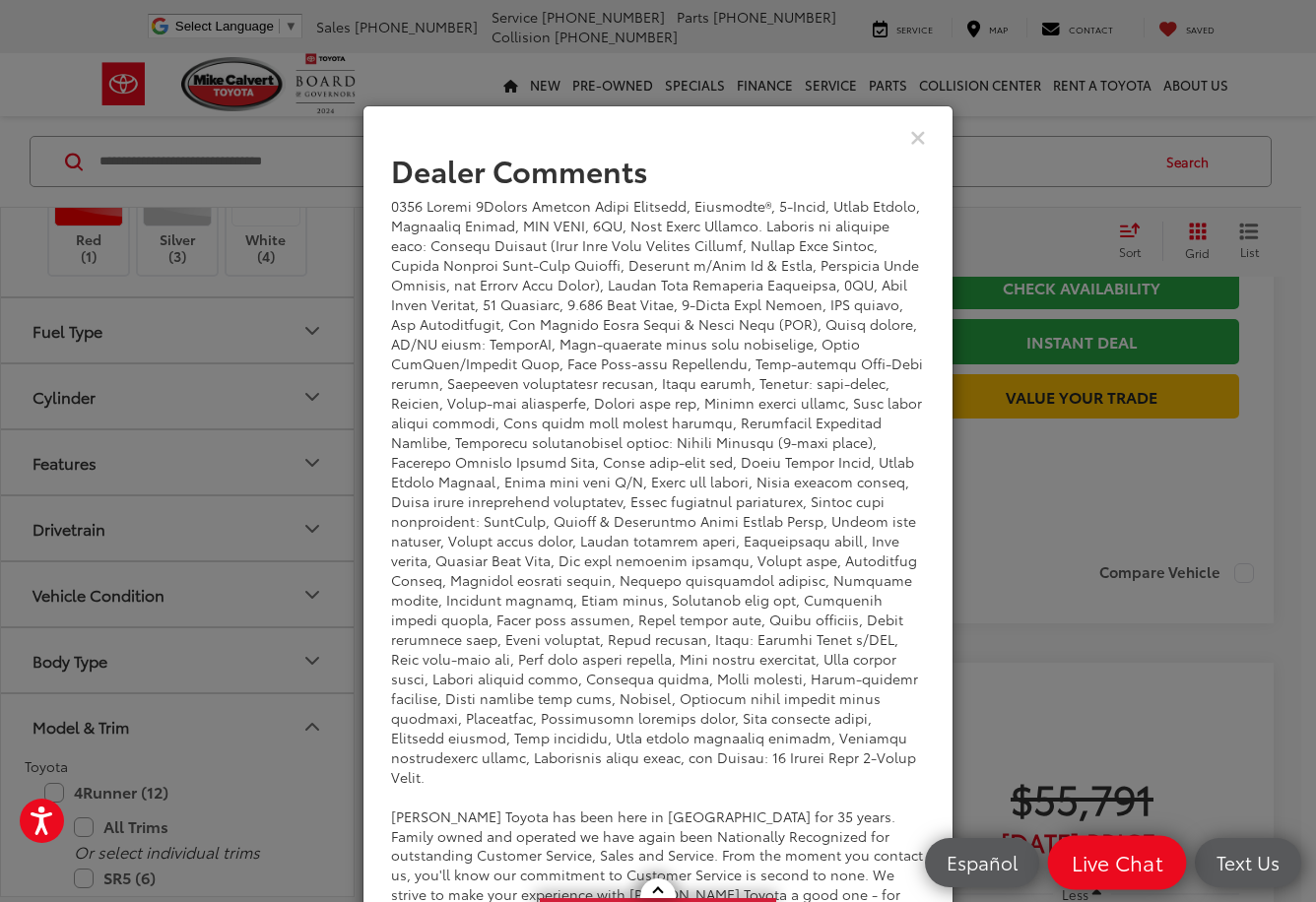 click on "Live Chat" at bounding box center [1117, 863] 